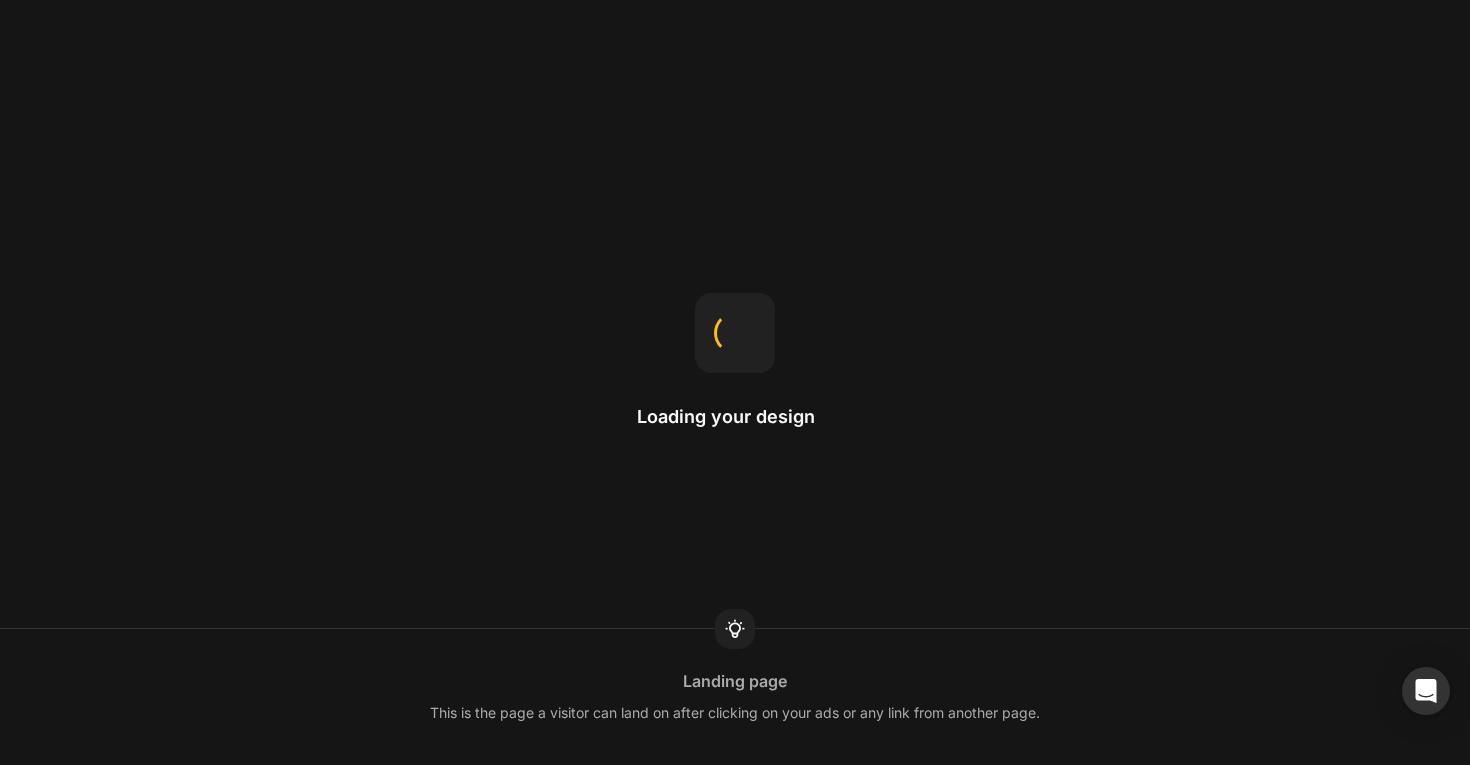 scroll, scrollTop: 0, scrollLeft: 0, axis: both 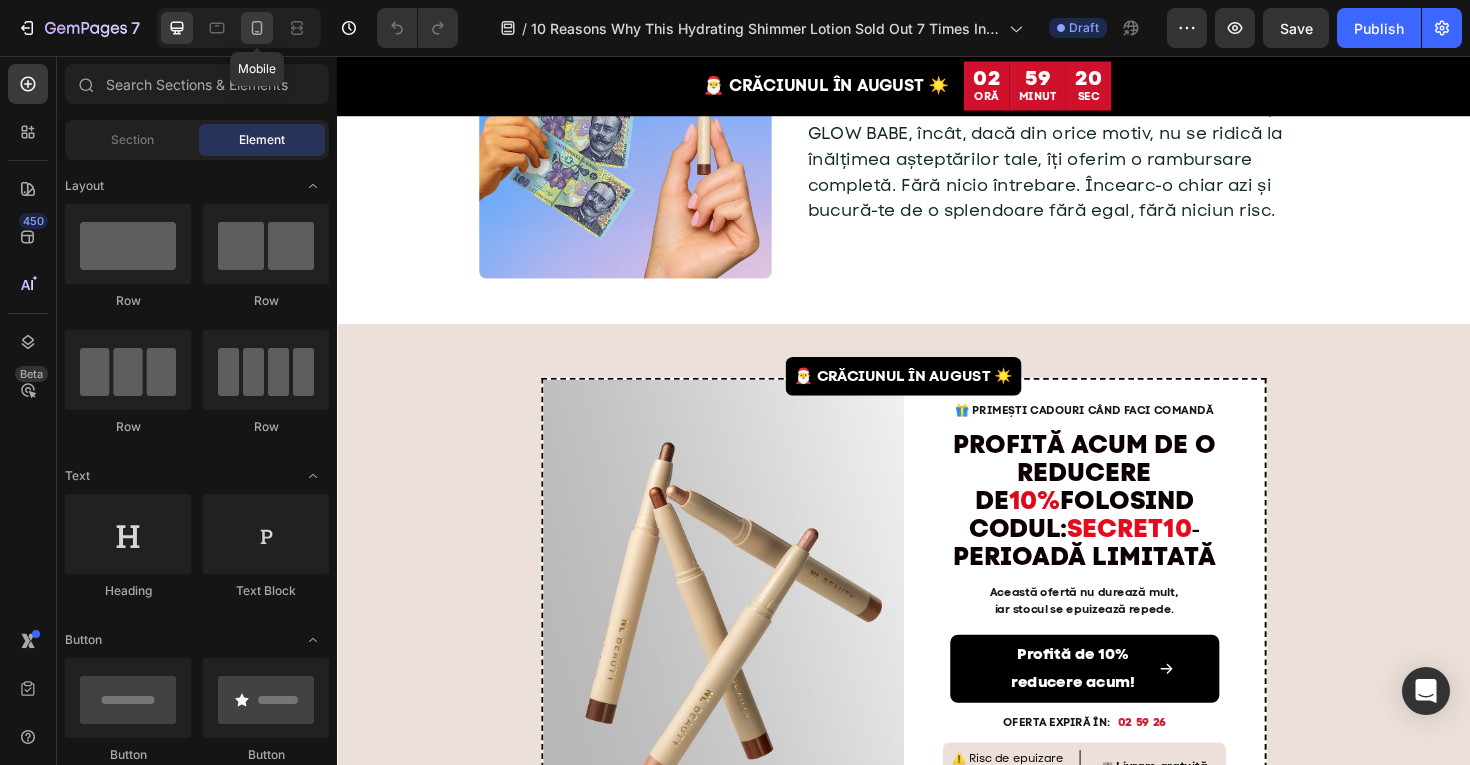 click 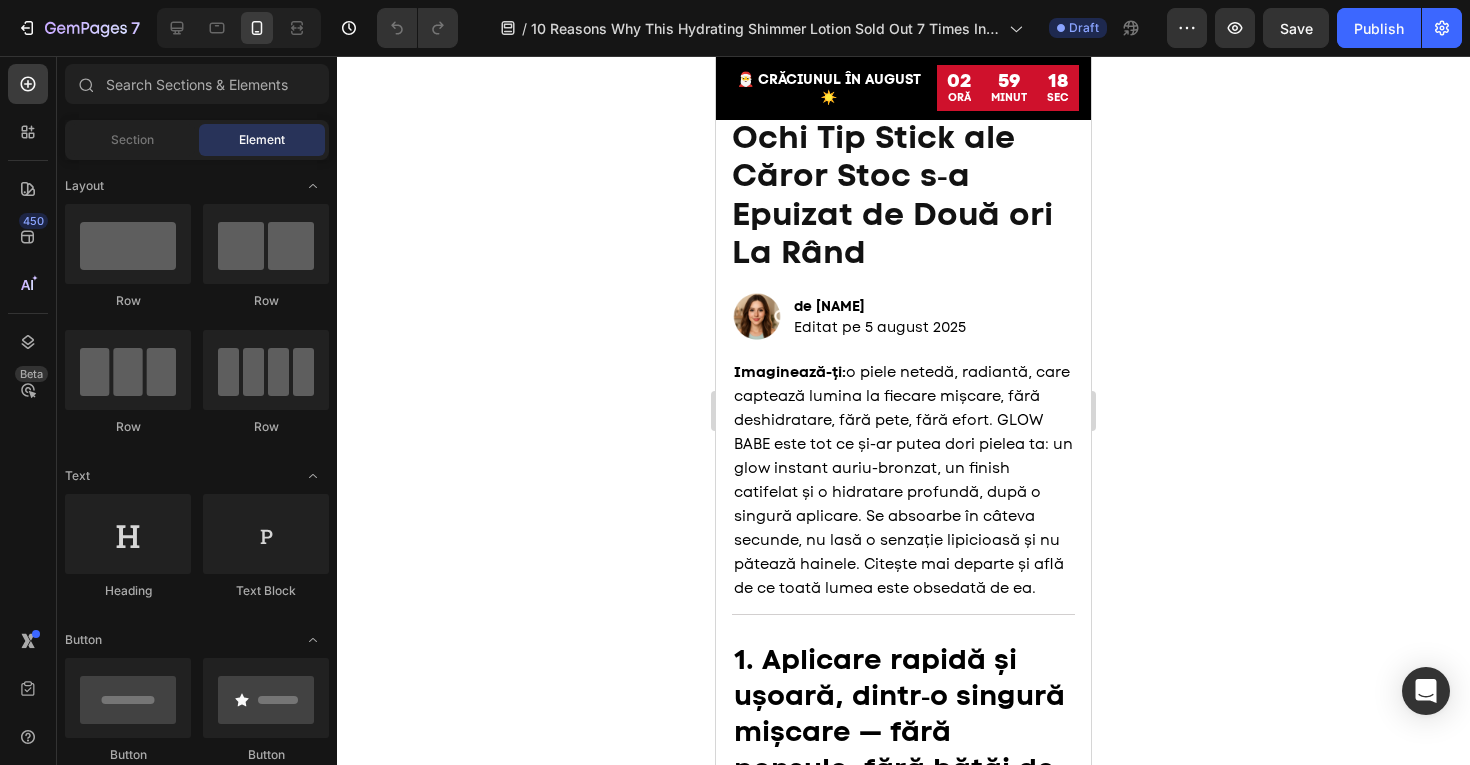 scroll, scrollTop: 0, scrollLeft: 0, axis: both 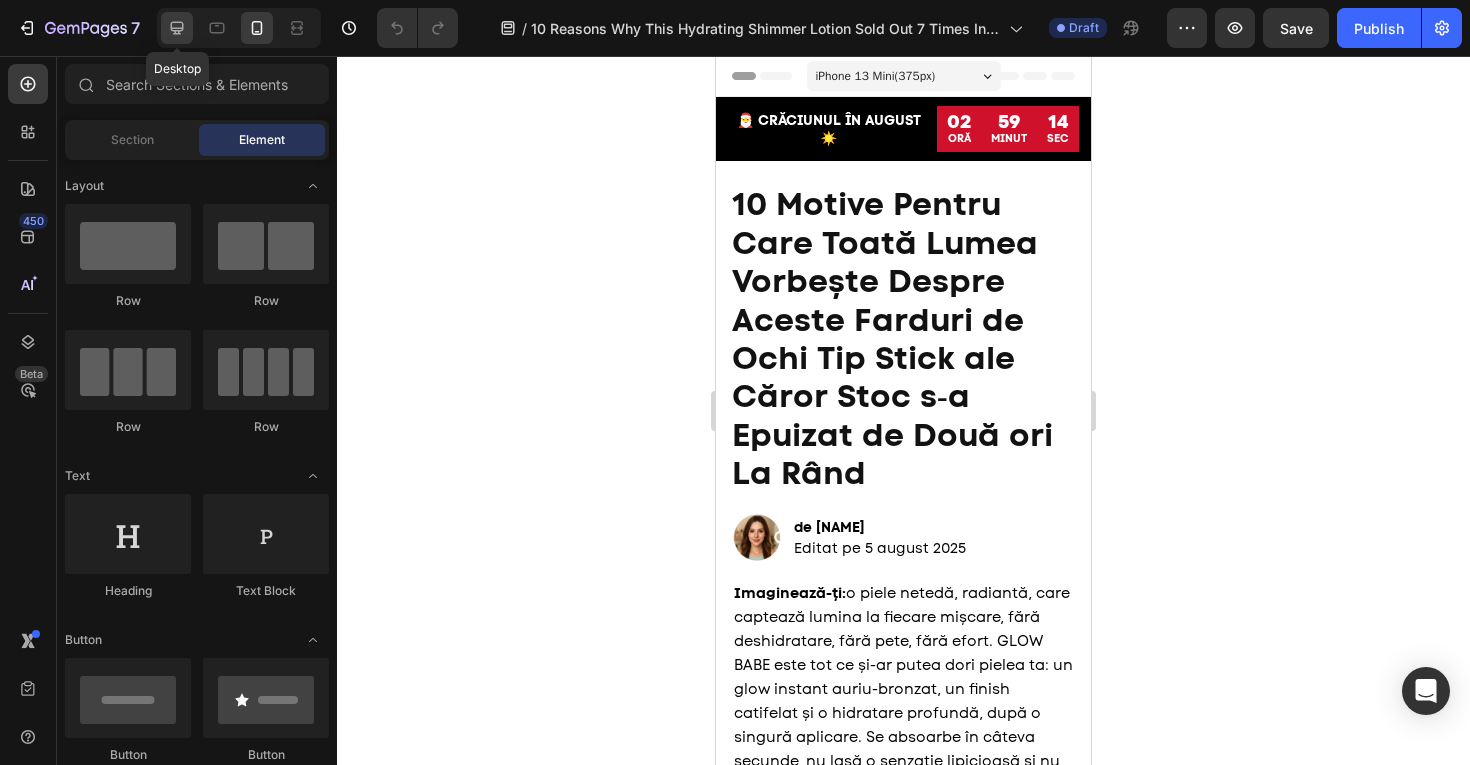 click 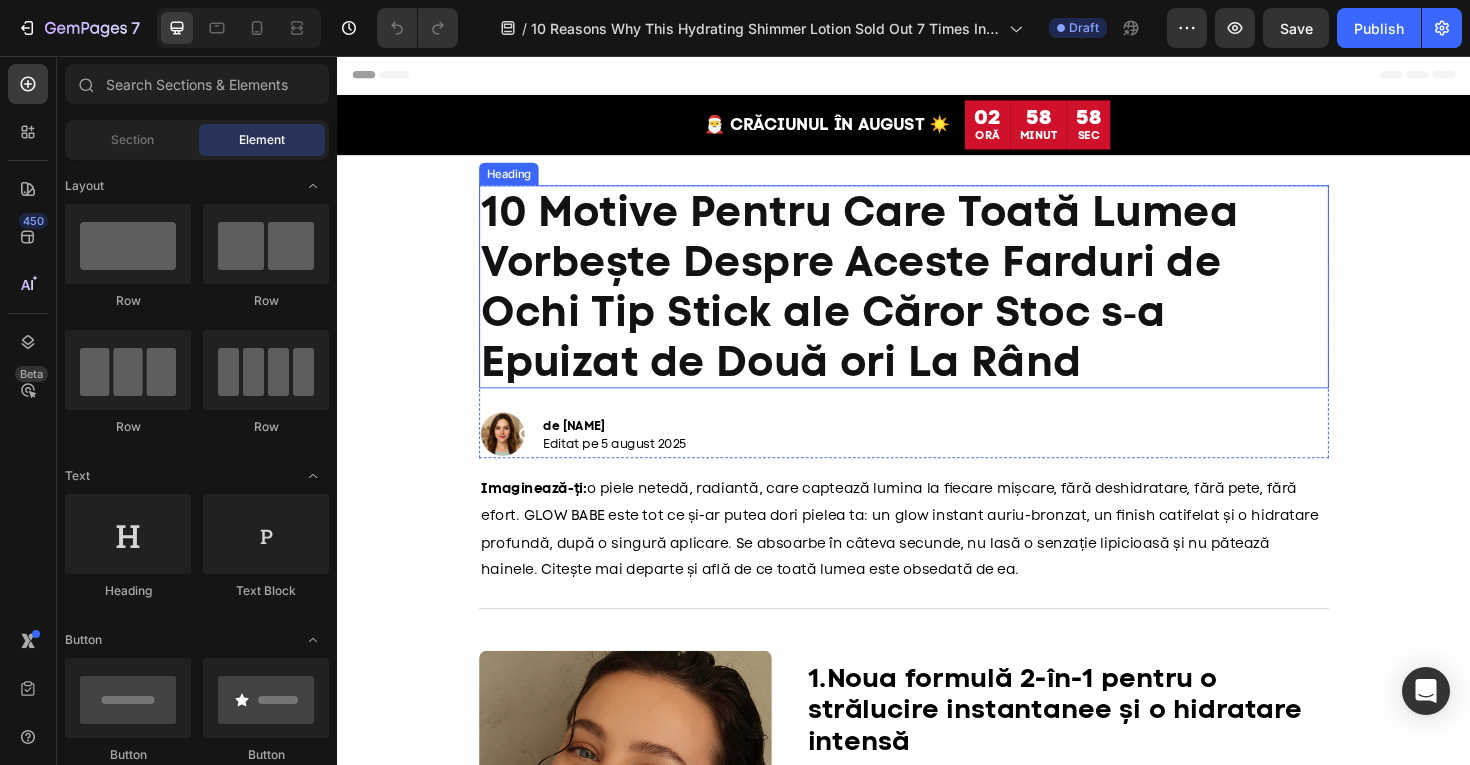 click on "10 Motive Pentru Care Toată Lumea Vorbește Despre Aceste Farduri de Ochi Tip Stick ale Căror Stoc s‑a Epuizat de Două ori La Rând" at bounding box center (890, 299) 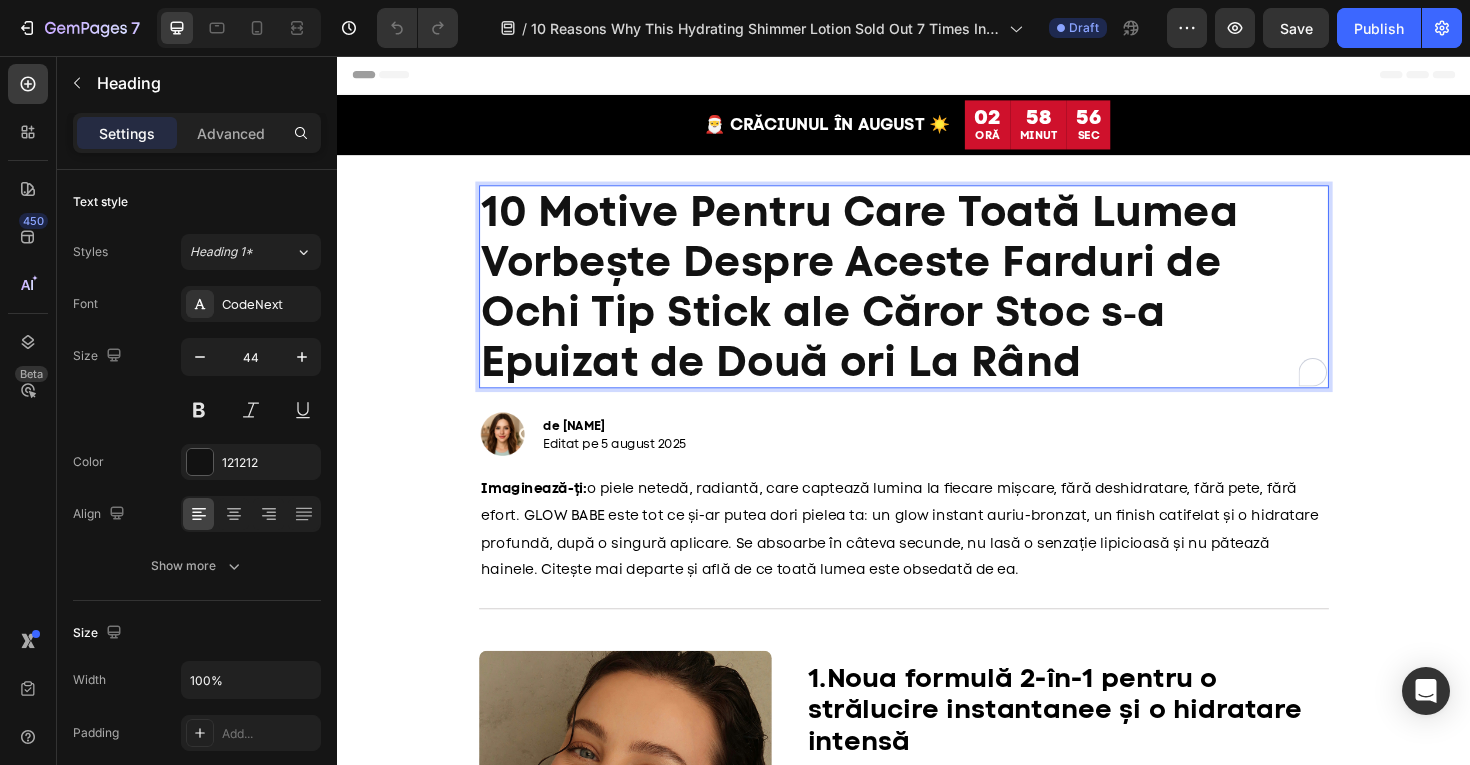 click on "10 Motive Pentru Care Toată Lumea Vorbește Despre Aceste Farduri de Ochi Tip Stick ale Căror Stoc s‑a Epuizat de Două ori La Rând" at bounding box center (890, 299) 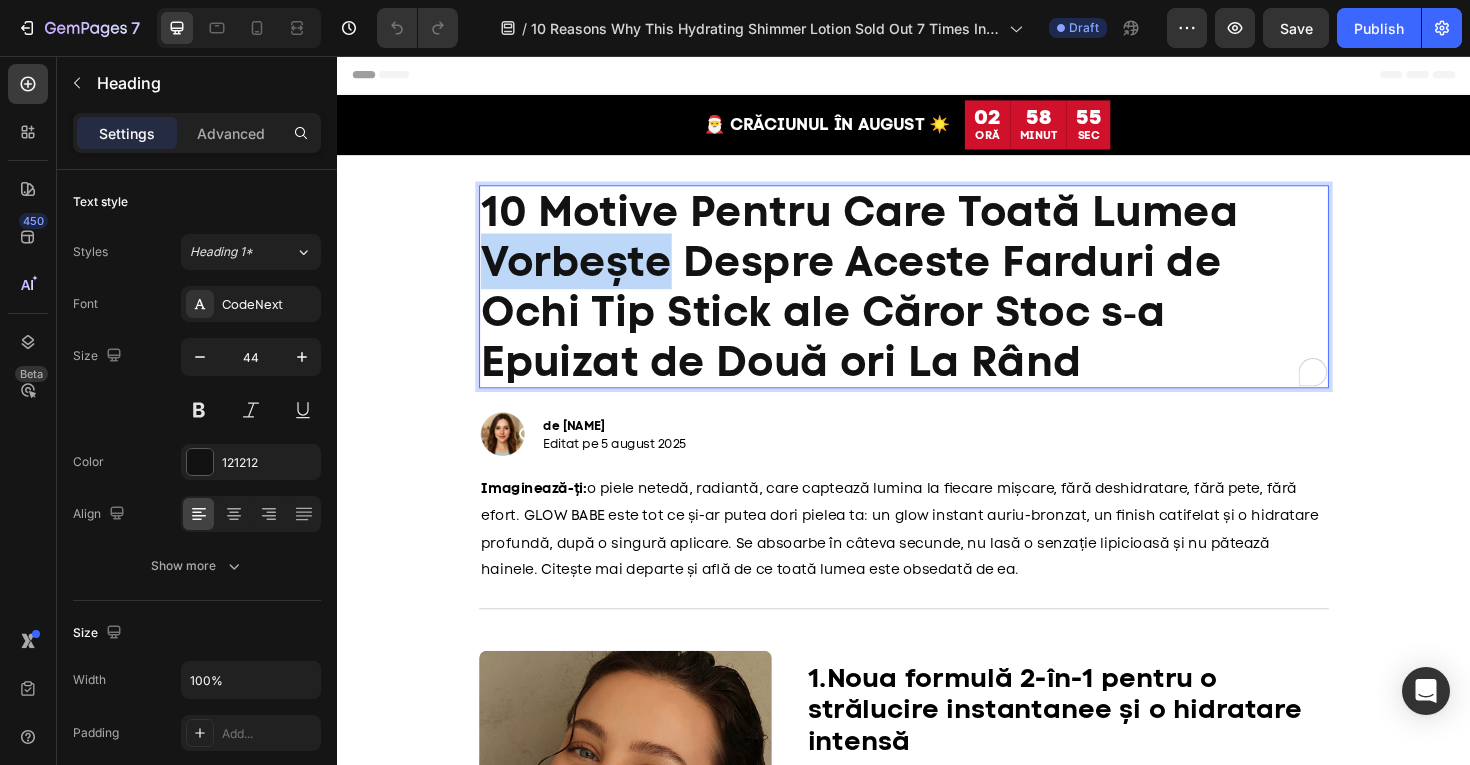 click on "10 Motive Pentru Care Toată Lumea Vorbește Despre Aceste Farduri de Ochi Tip Stick ale Căror Stoc s‑a Epuizat de Două ori La Rând" at bounding box center [890, 299] 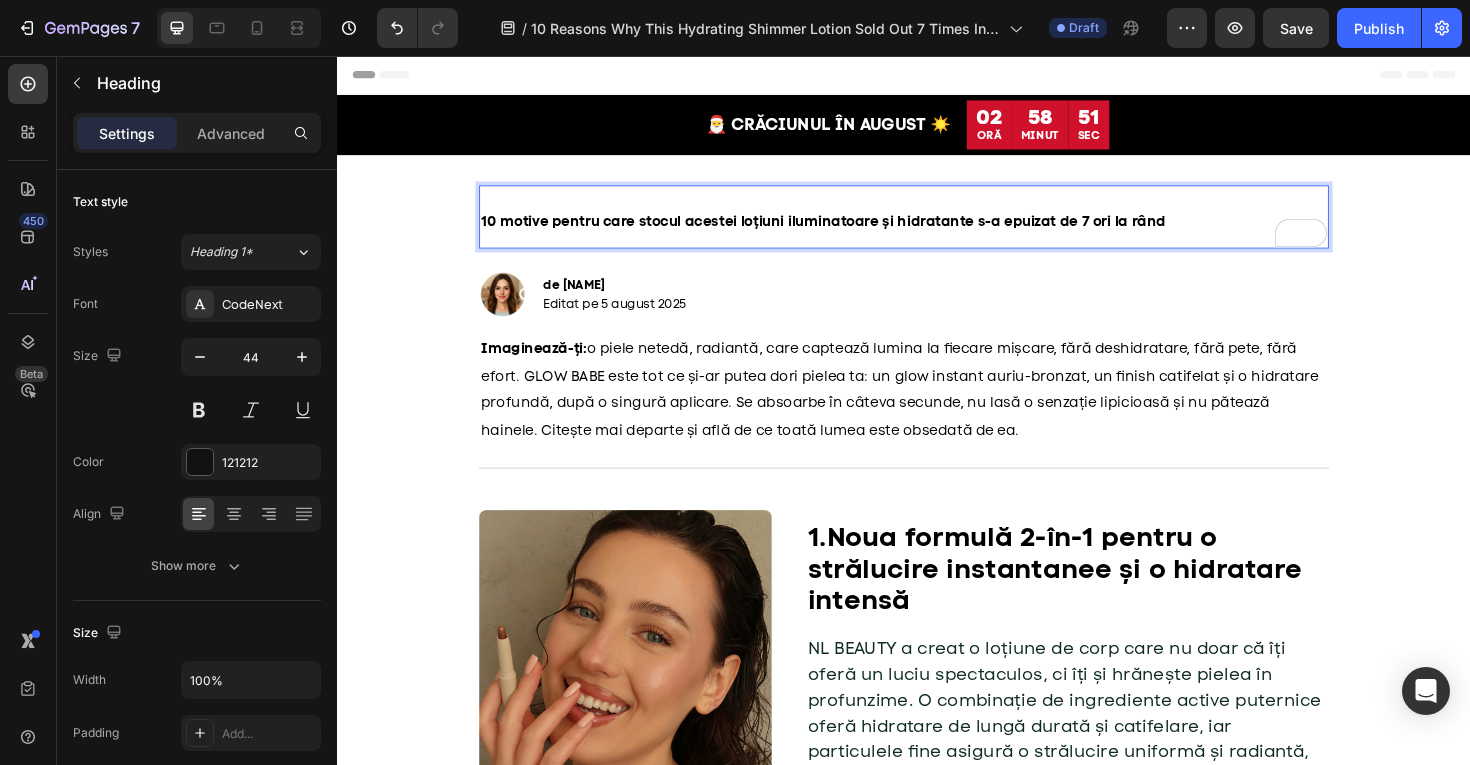 click on "10 motive pentru care stocul acestei loțiuni iluminatoare și hidratante s-a epuizat de 7 ori la rând" at bounding box center (851, 231) 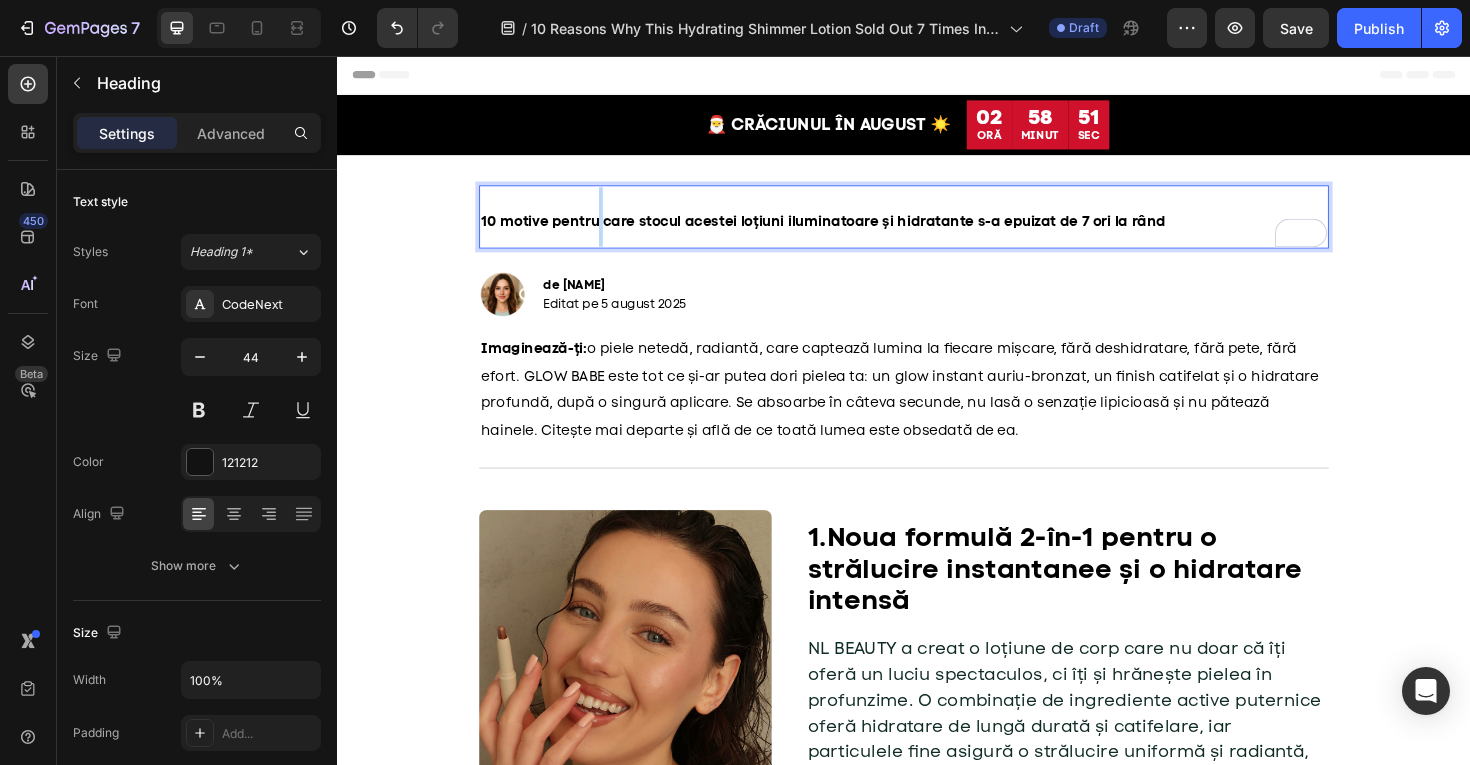 click on "10 motive pentru care stocul acestei loțiuni iluminatoare și hidratante s-a epuizat de 7 ori la rând" at bounding box center (851, 231) 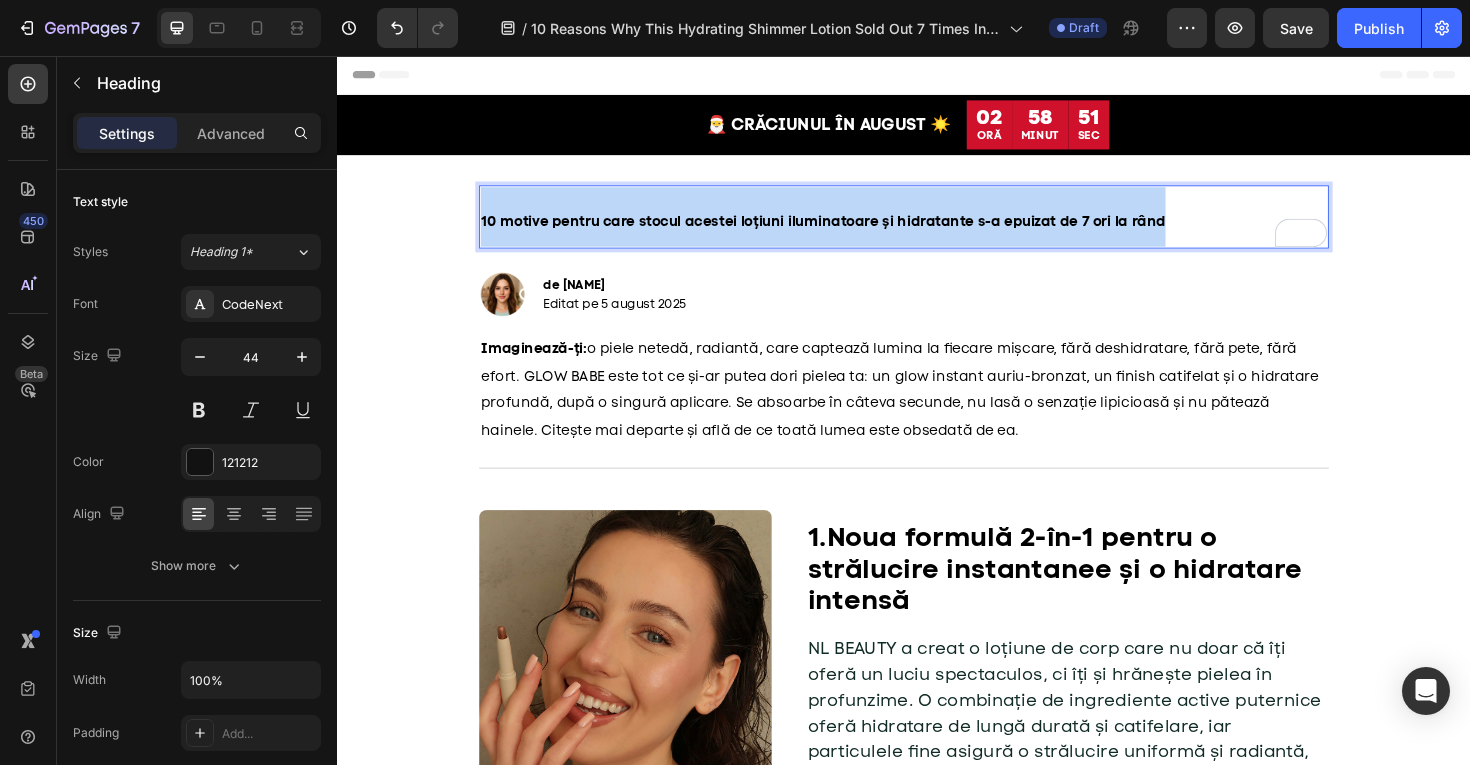 click on "10 motive pentru care stocul acestei loțiuni iluminatoare și hidratante s-a epuizat de 7 ori la rând" at bounding box center [851, 231] 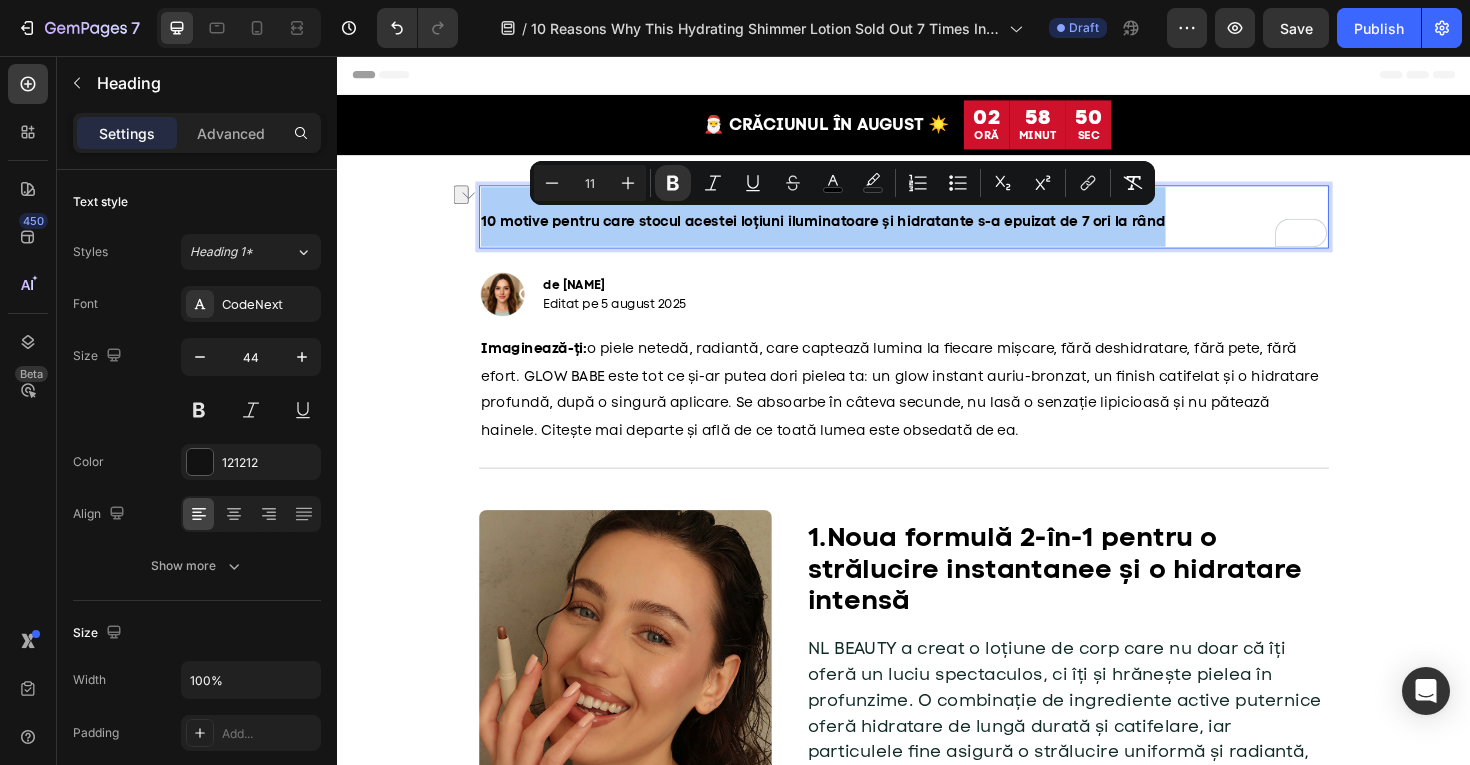 click on "11" at bounding box center (590, 183) 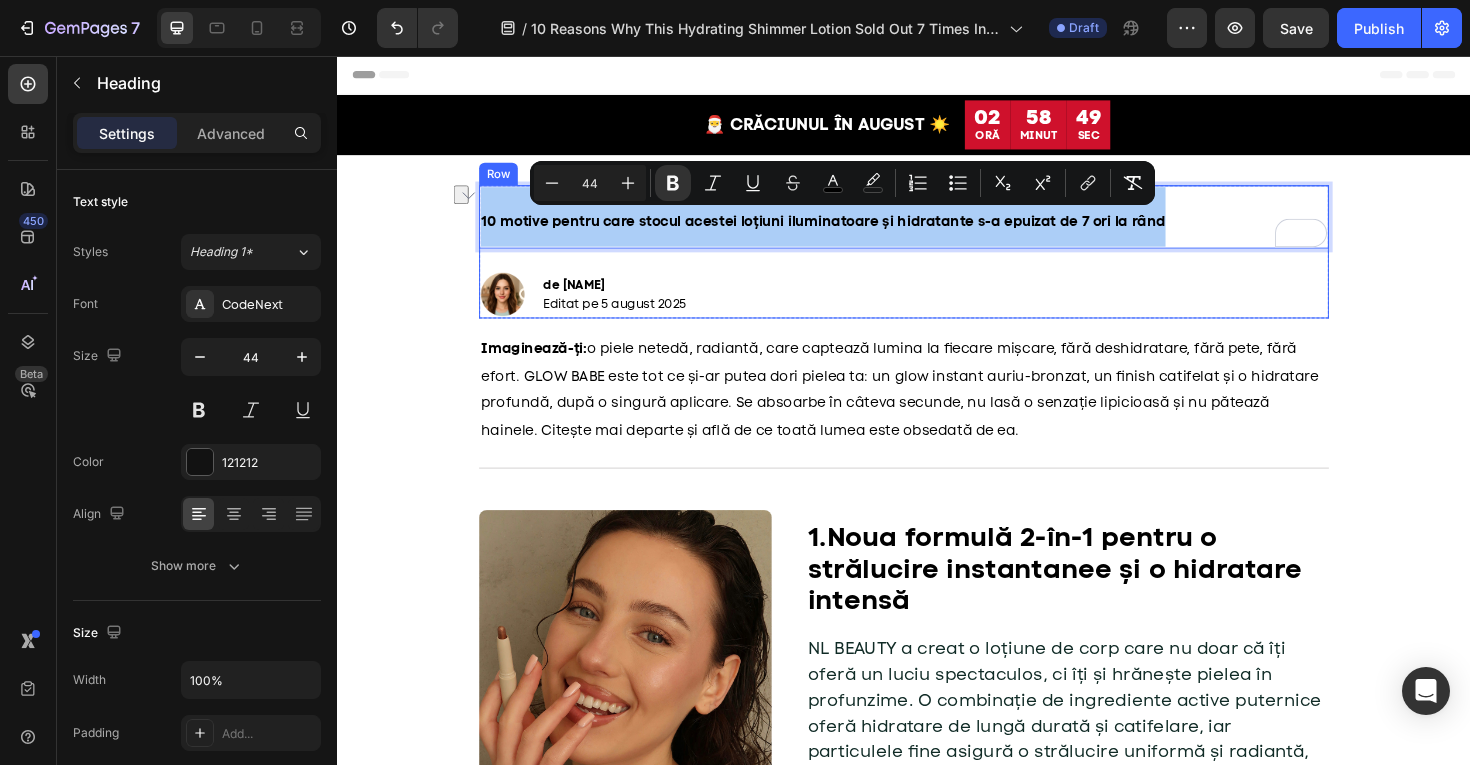 type on "44" 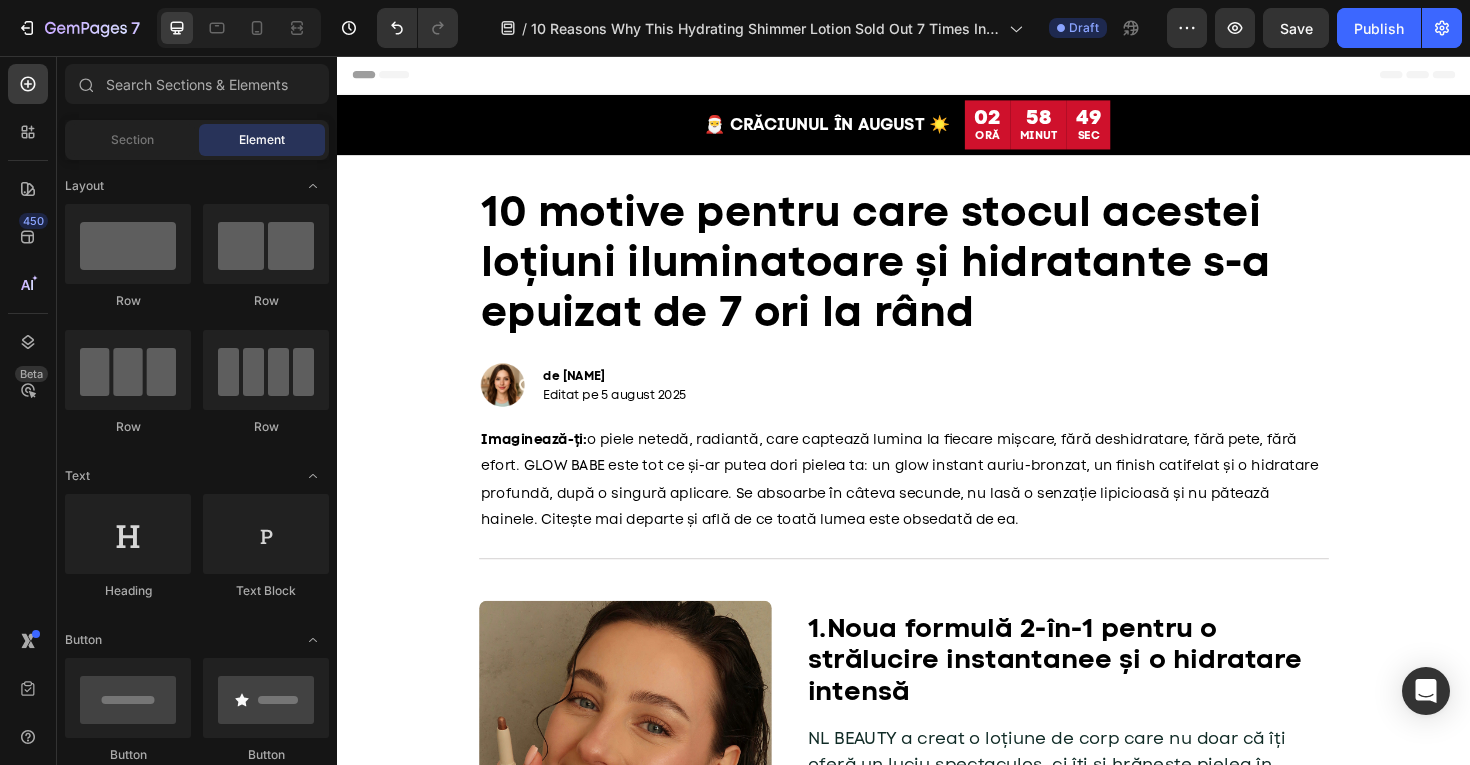 click on "Image de [NAME]. Editat pe 5 august 2025" at bounding box center (937, 2634) 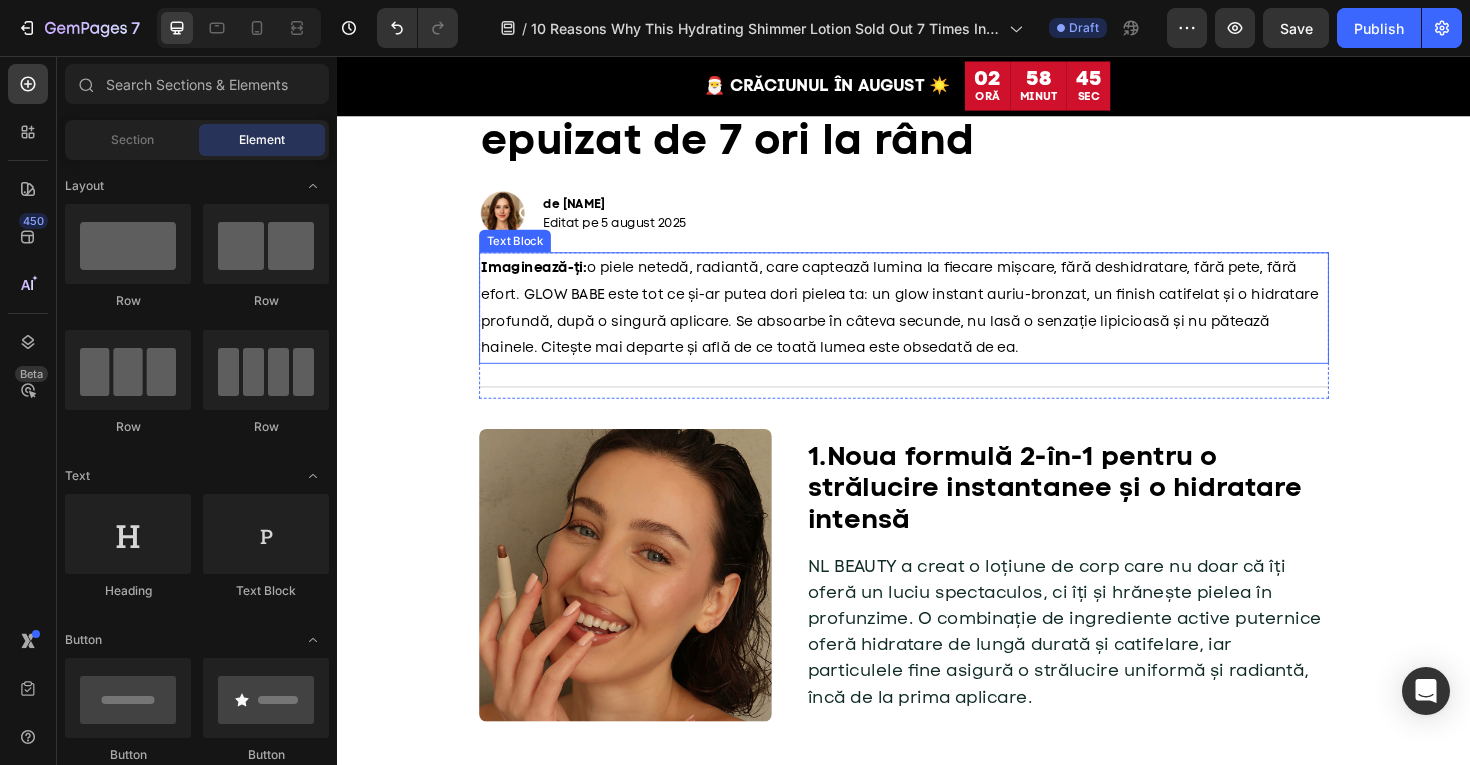 scroll, scrollTop: 208, scrollLeft: 0, axis: vertical 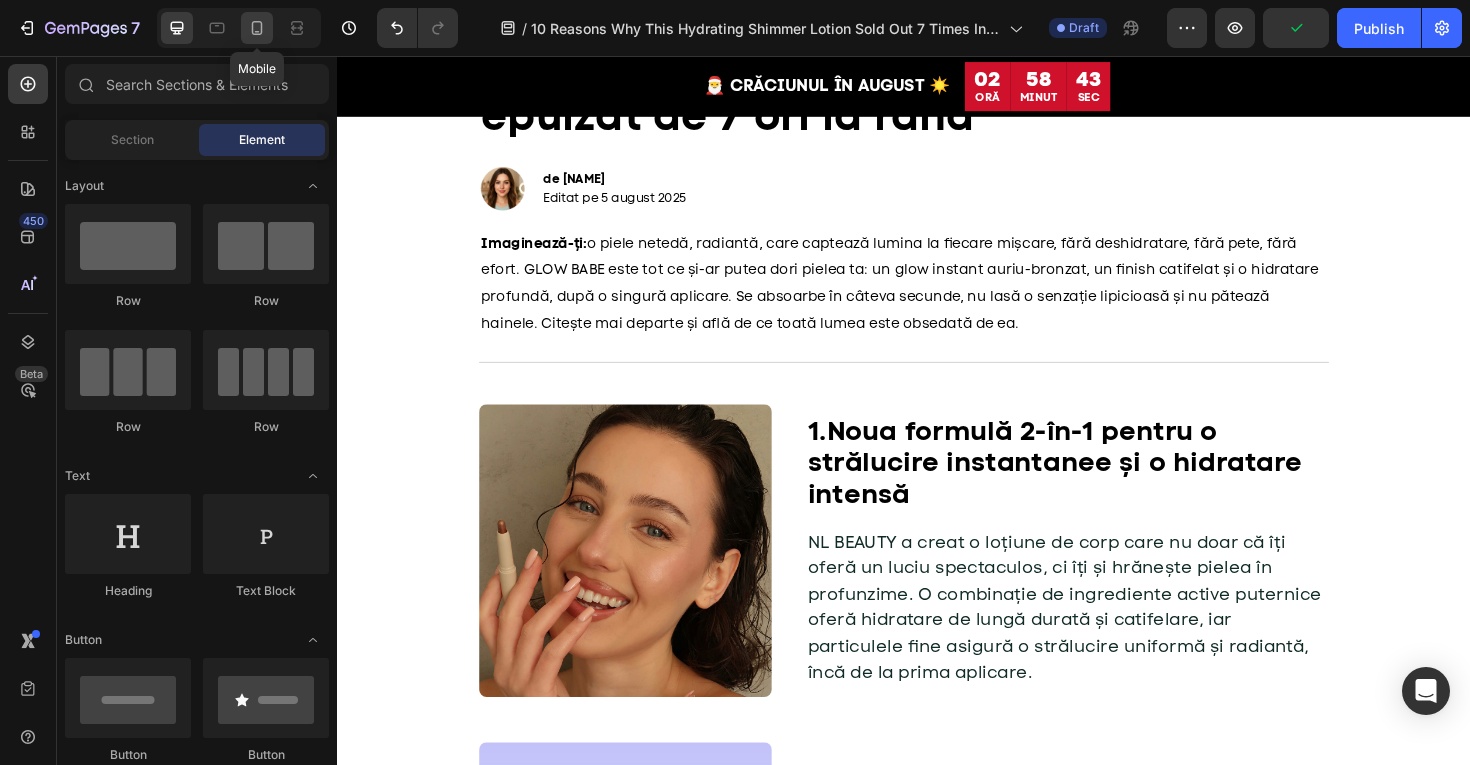 click 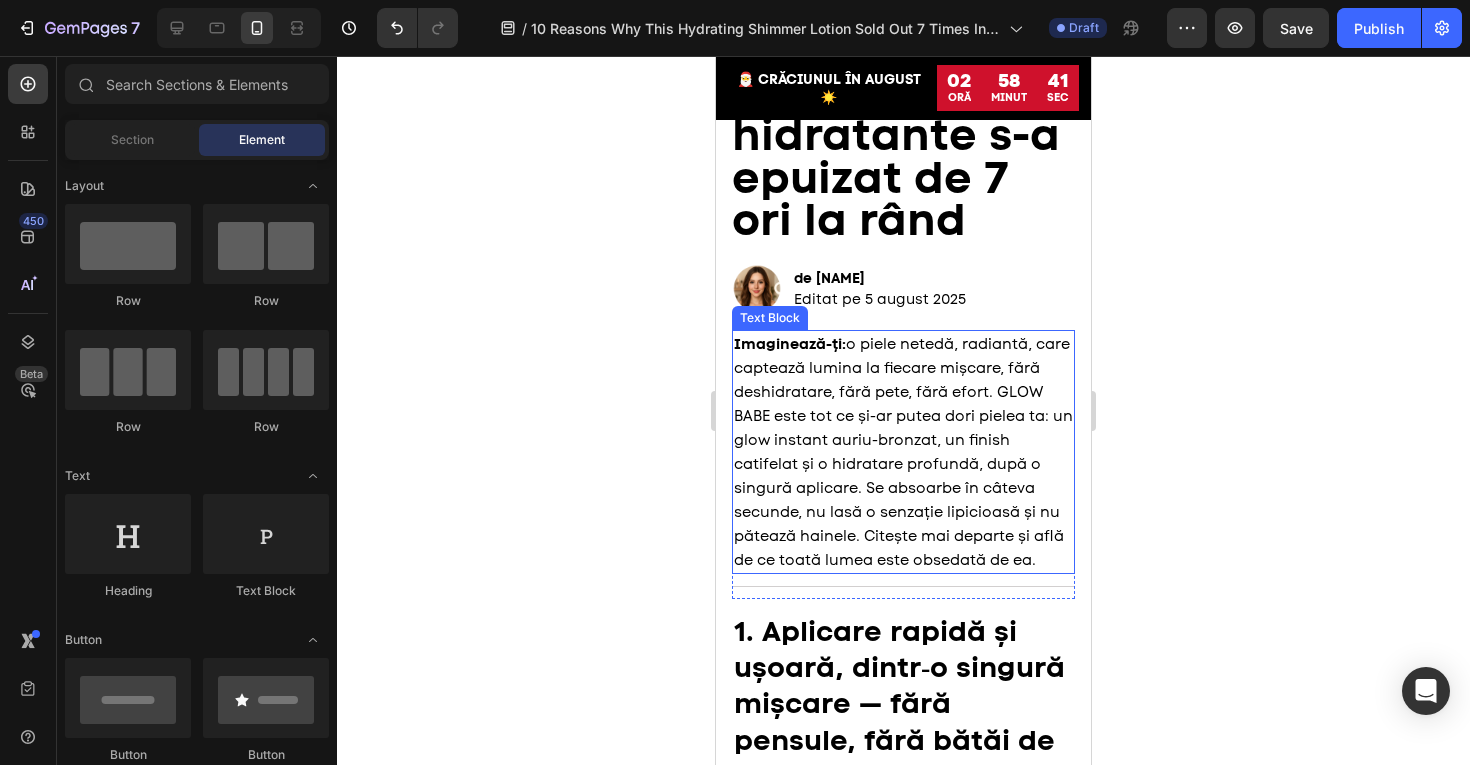 scroll, scrollTop: 284, scrollLeft: 0, axis: vertical 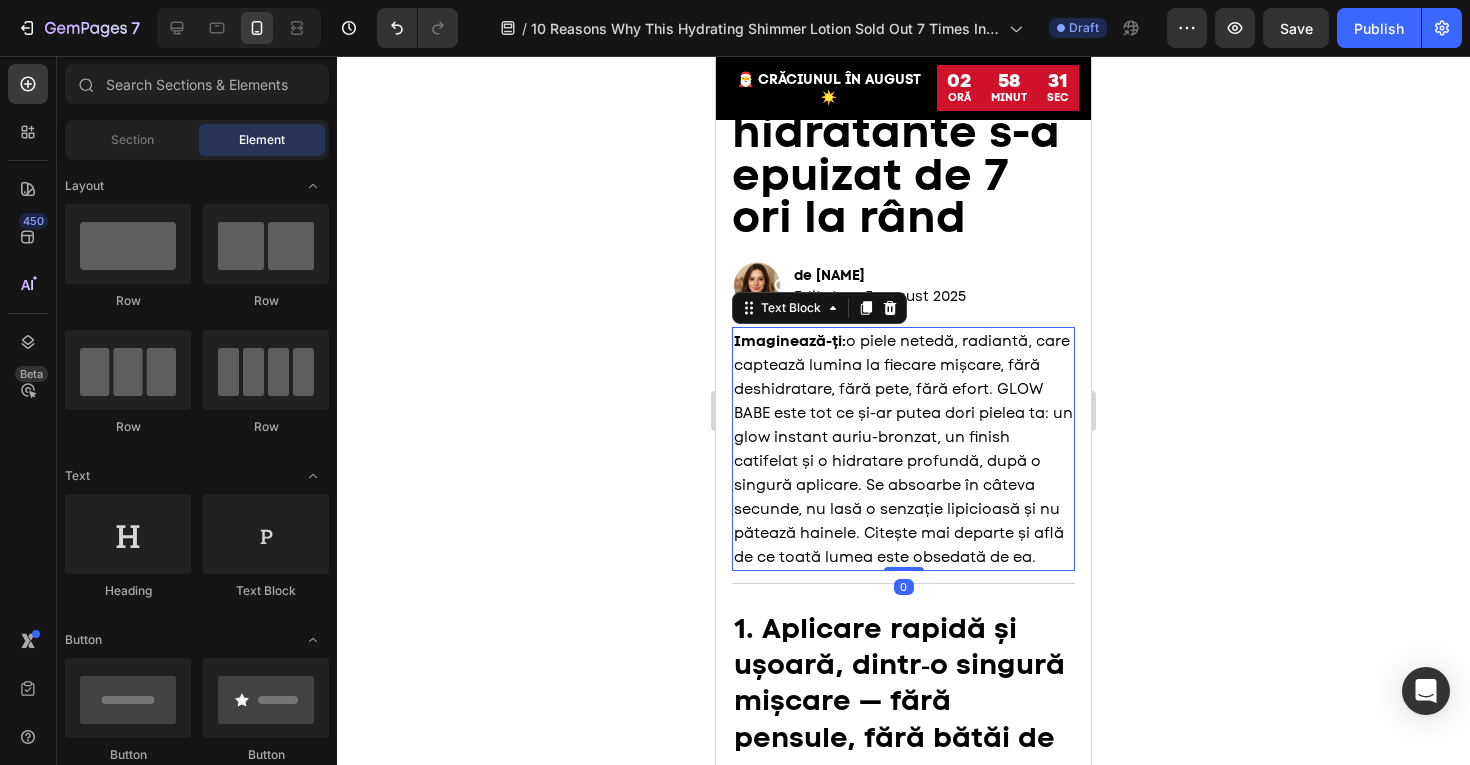click on "Imaginează-ți:  o piele netedă, radiantă, care captează lumina la fiecare mișcare, fără deshidratare, fără pete, fără efort. GLOW BABE este tot ce și-ar putea dori pielea ta: un glow instant auriu-bronzat, un finish catifelat și o hidratare profundă, după o singură aplicare. Se absoarbe în câteva secunde, nu lasă o senzație lipicioasă și nu pătează hainele. Citește mai departe și află de ce toată lumea este obsedată de ea." at bounding box center (903, 449) 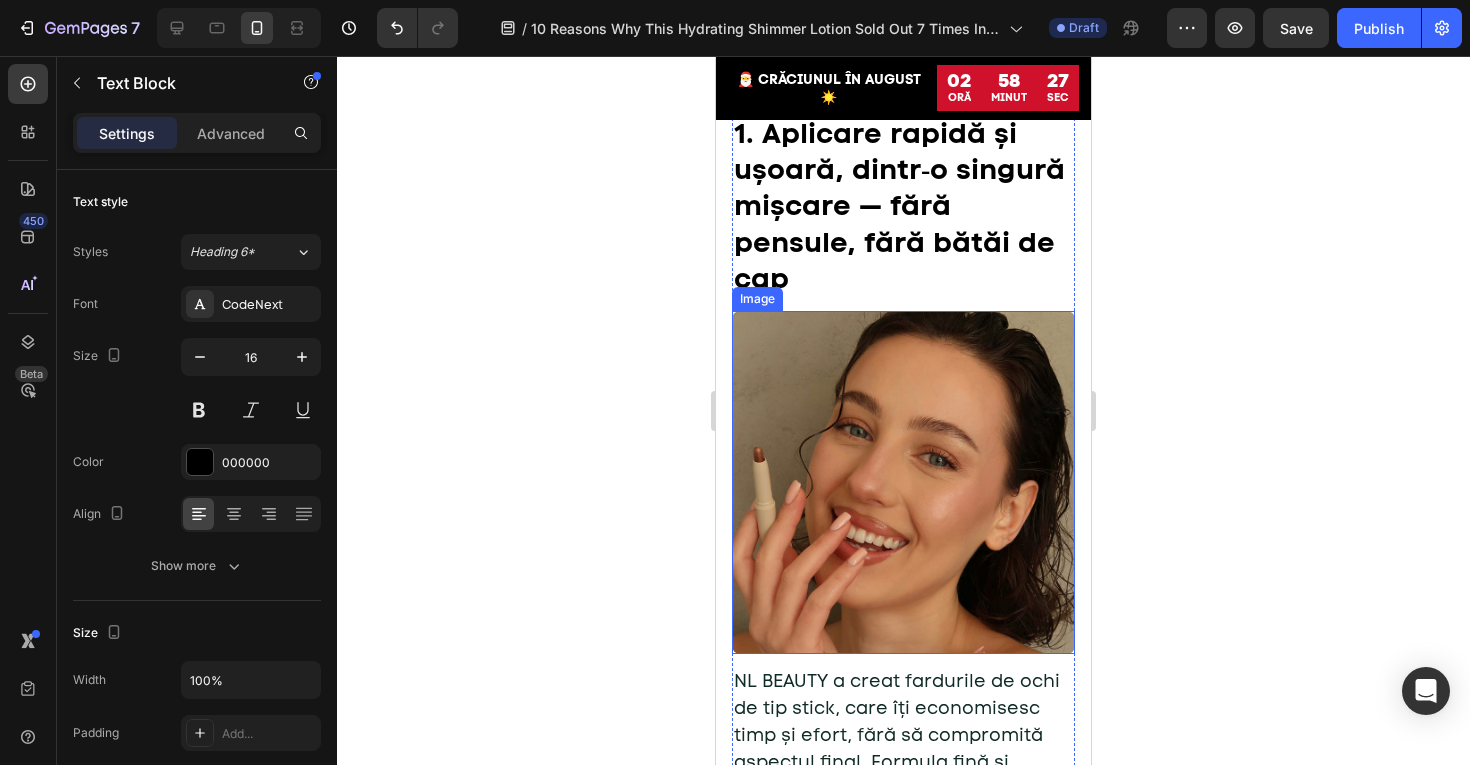 scroll, scrollTop: 570, scrollLeft: 0, axis: vertical 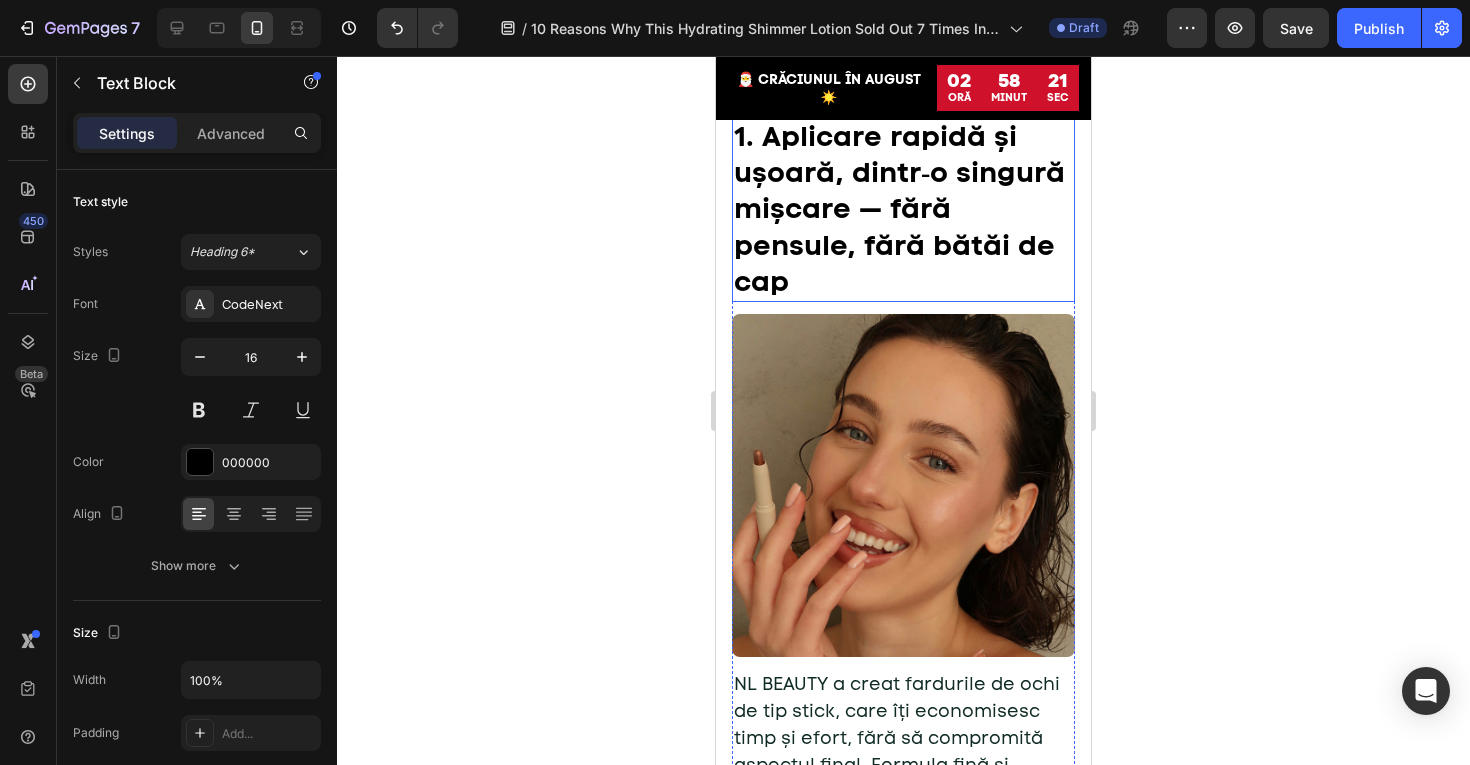 click on "1. Aplicare rapidă și ușoară, dintr‑o singură mișcare — fără pensule, fără bătăi de cap" at bounding box center (903, 209) 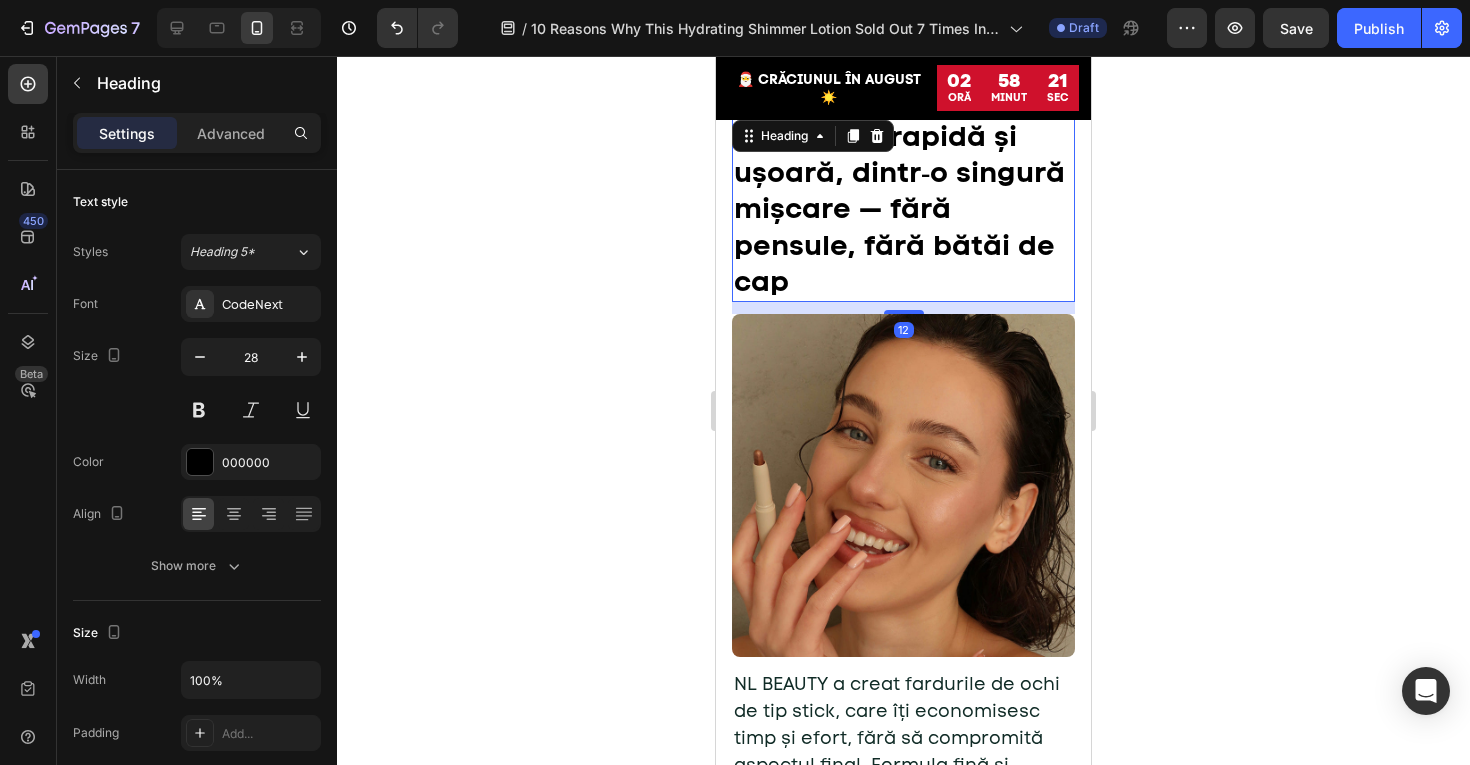 click on "1. Aplicare rapidă și ușoară, dintr‑o singură mișcare — fără pensule, fără bătăi de cap" at bounding box center (903, 209) 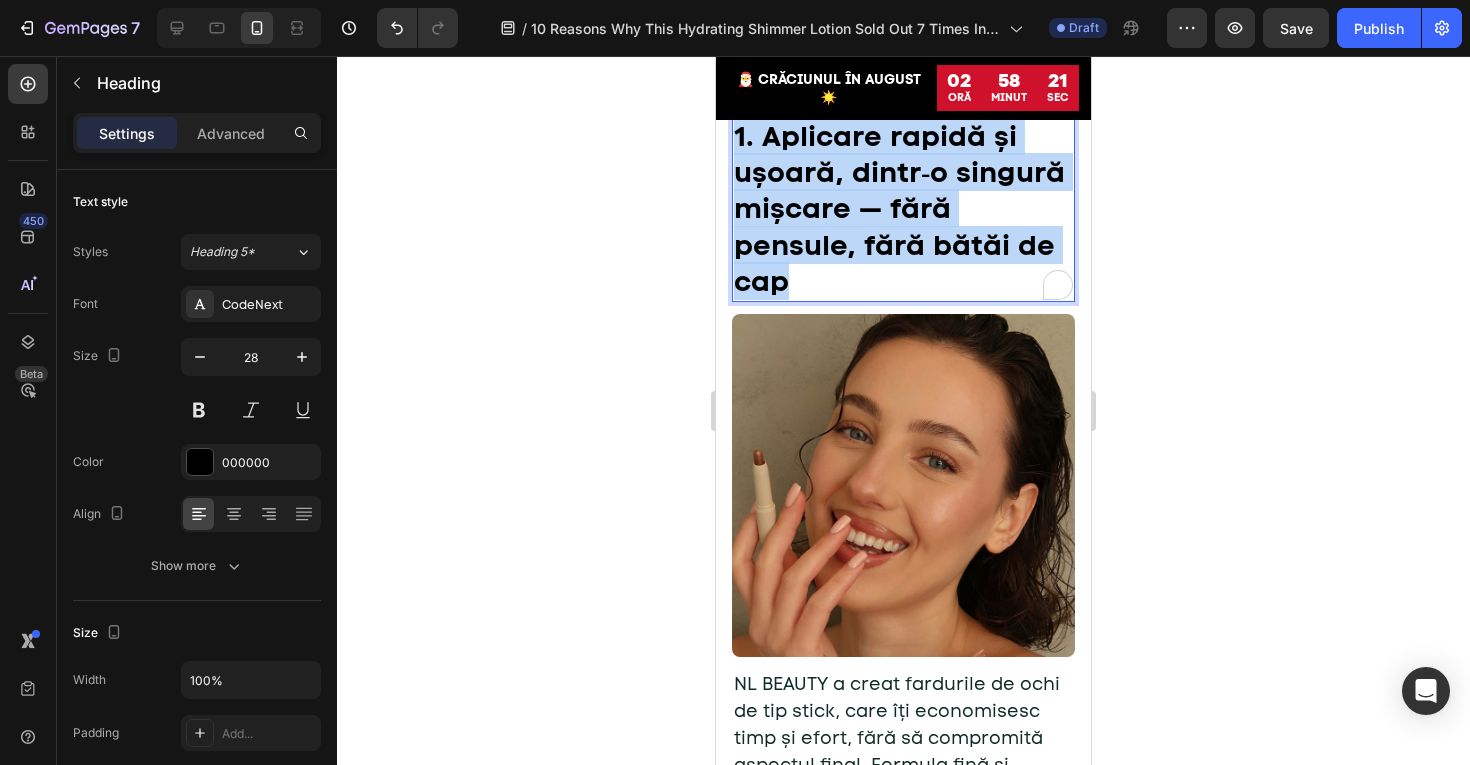 click on "1. Aplicare rapidă și ușoară, dintr‑o singură mișcare — fără pensule, fără bătăi de cap" at bounding box center (903, 209) 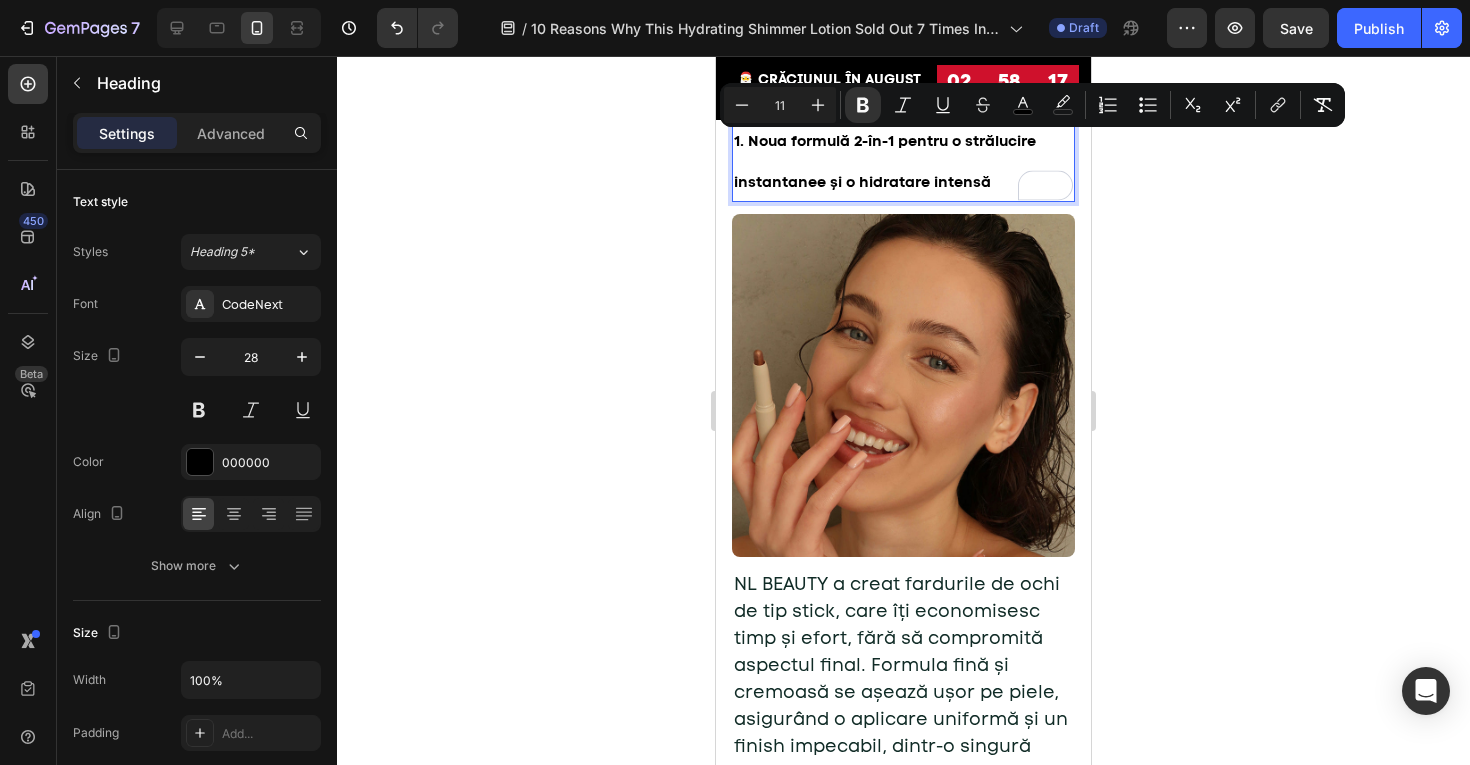 click on "11" at bounding box center (780, 105) 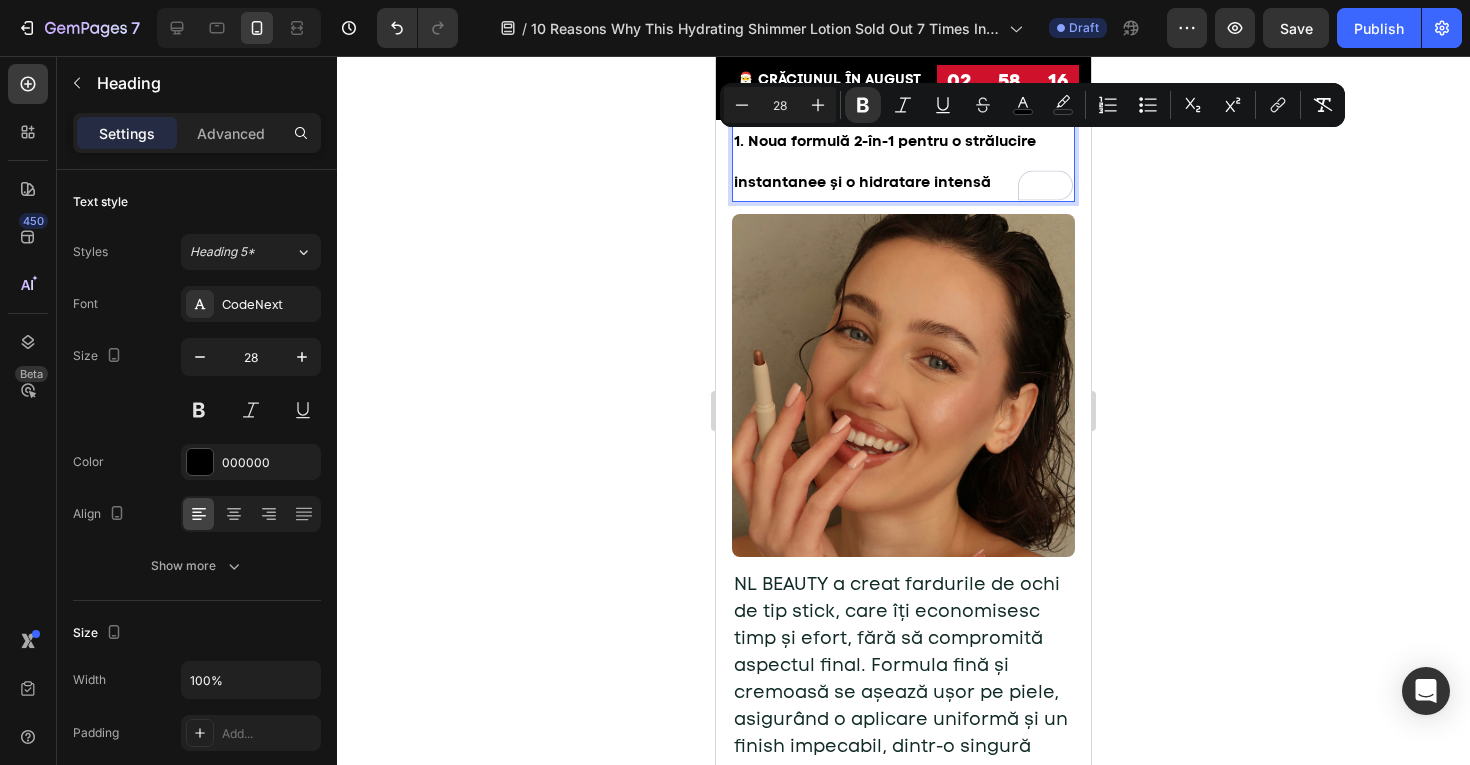 type on "28" 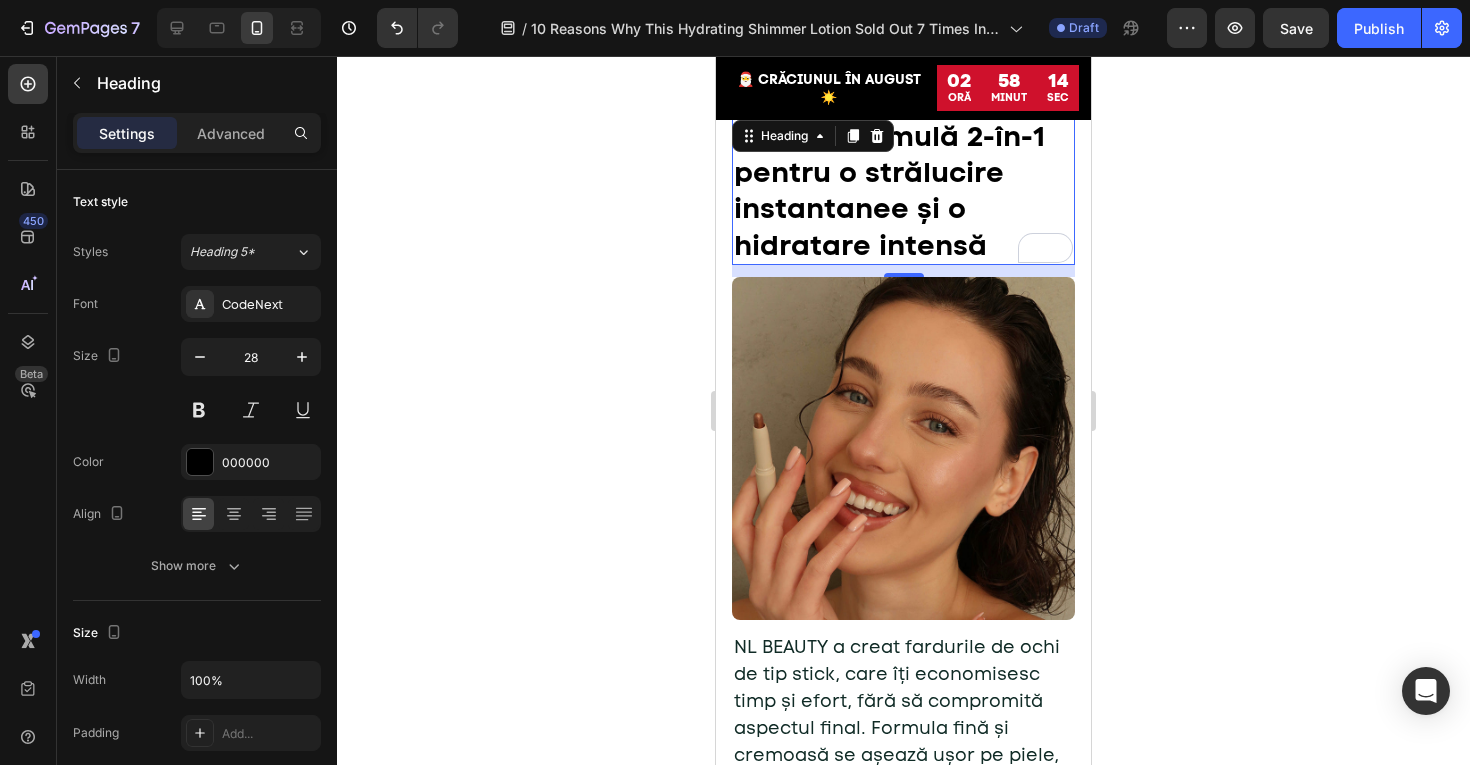 click on "1. Noua formulă 2-în-1 pentru o strălucire instantanee și o hidratare intensă" at bounding box center [889, 190] 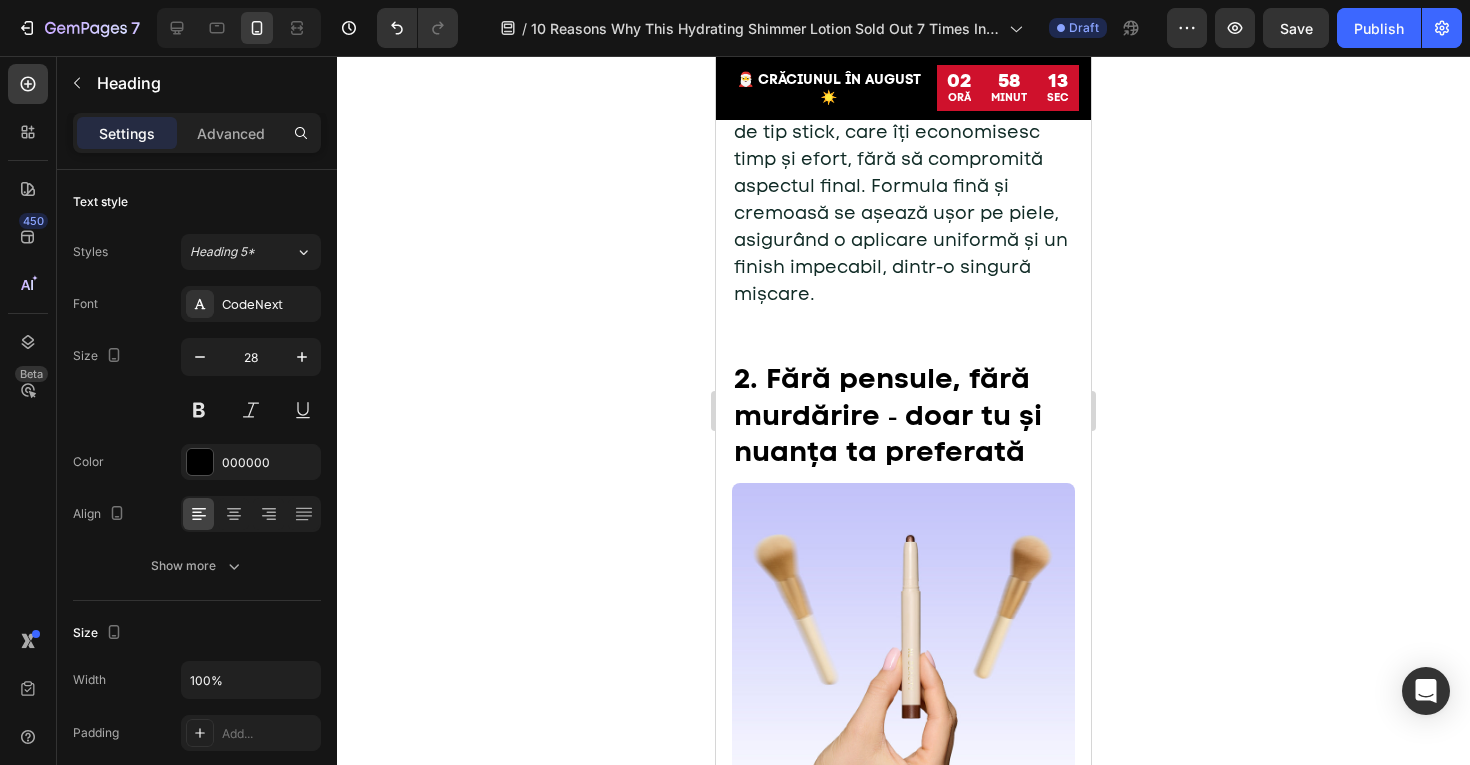 scroll, scrollTop: 1178, scrollLeft: 0, axis: vertical 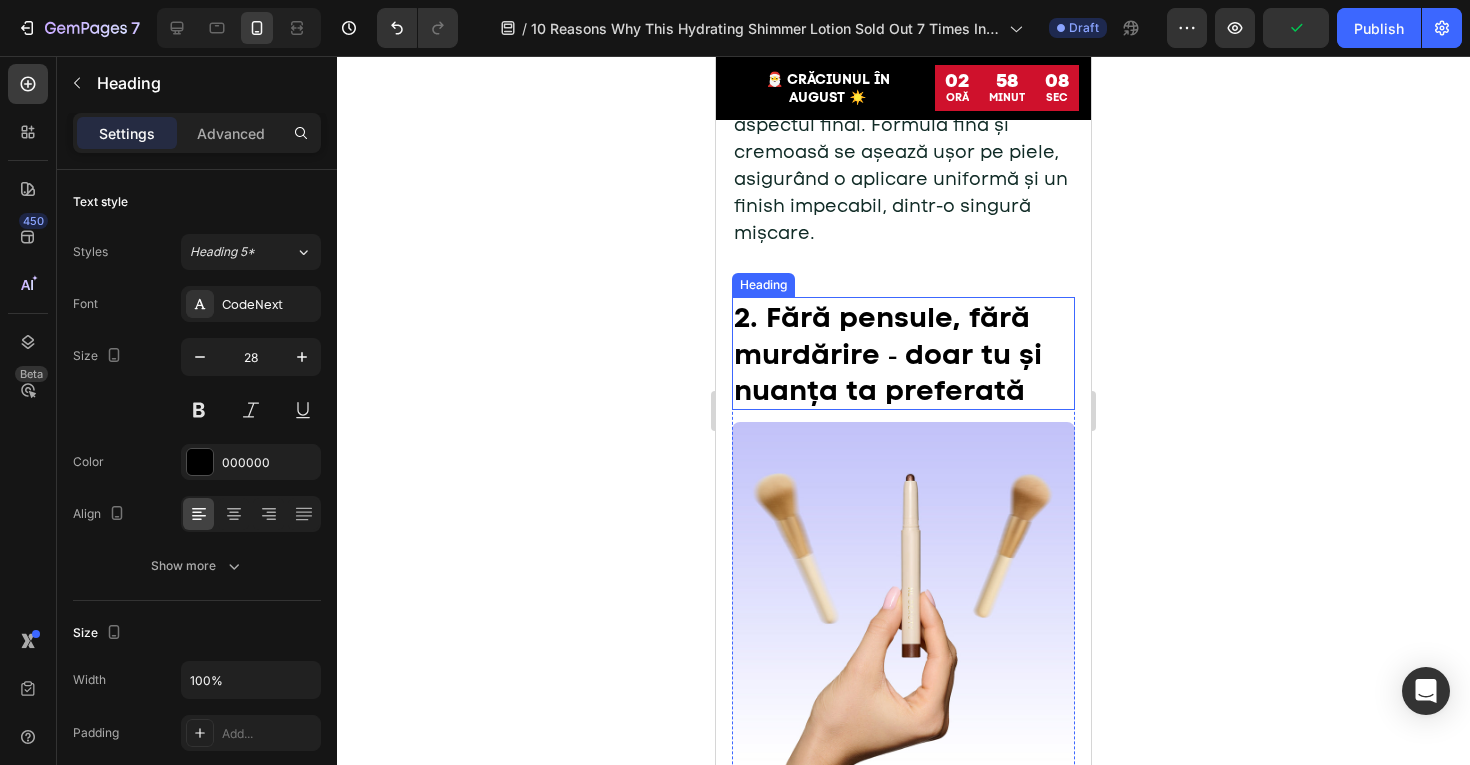 click on "2. Fără pensule, fără murdărire ‑ doar tu și nuanța ta preferată" at bounding box center (903, 353) 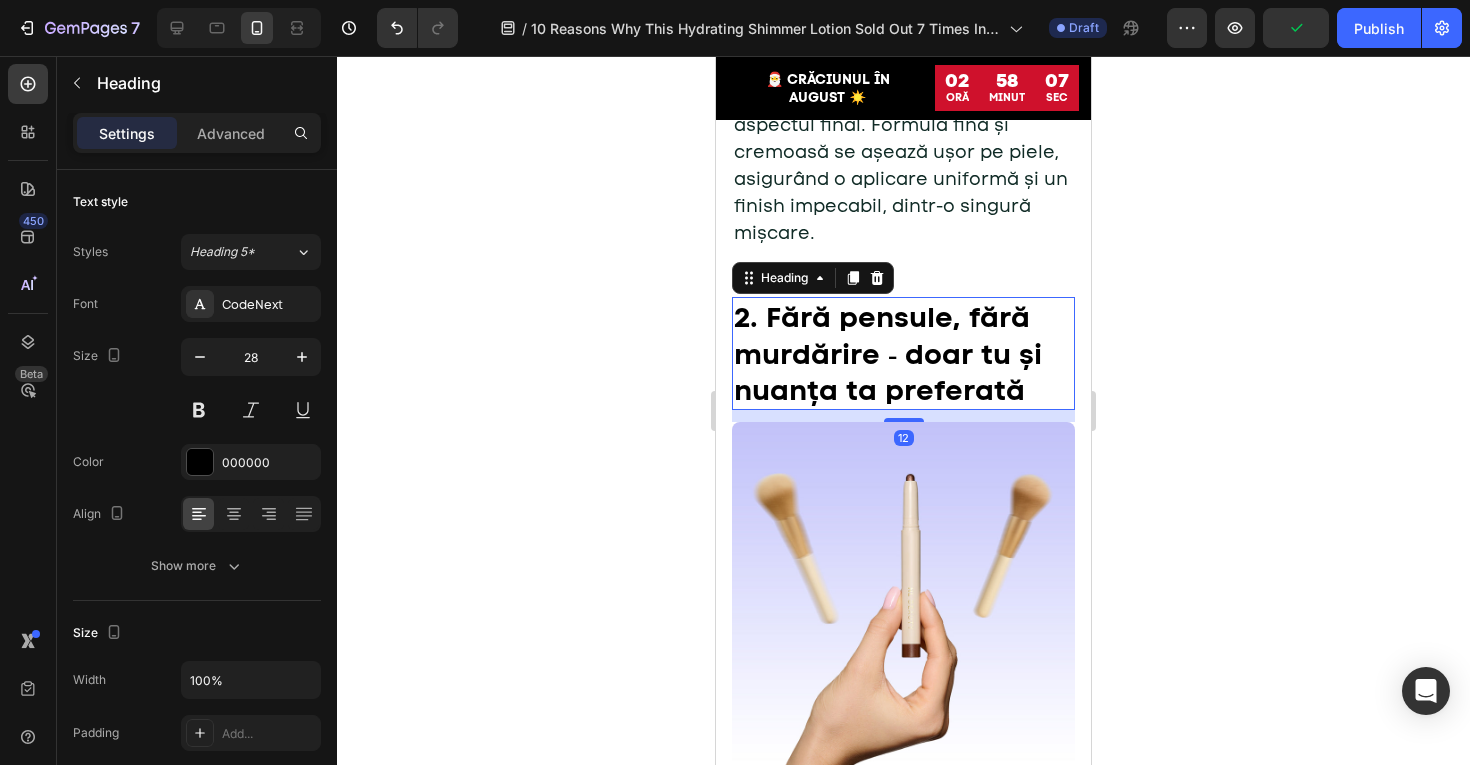 click on "2. Fără pensule, fără murdărire ‑ doar tu și nuanța ta preferată" at bounding box center [903, 353] 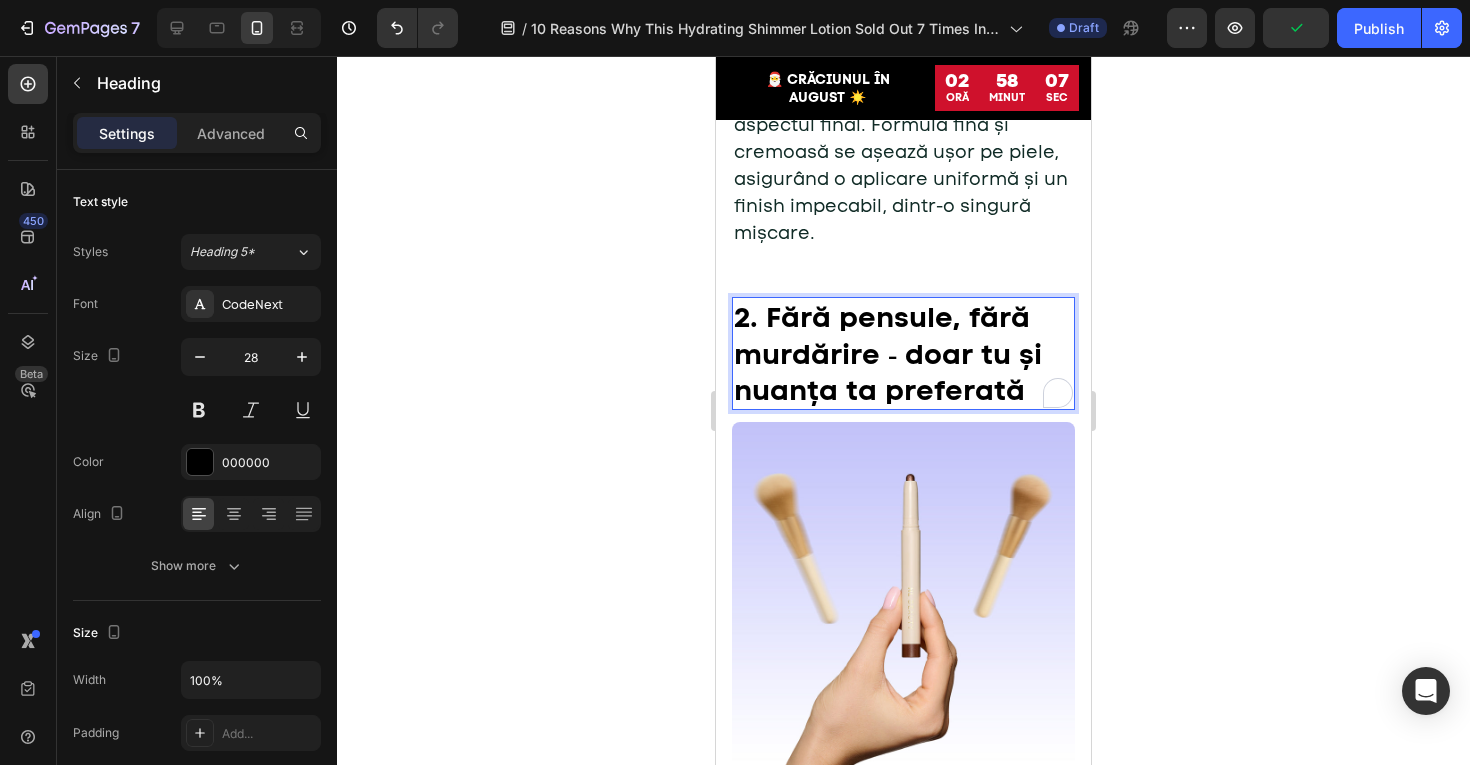 click on "2. Fără pensule, fără murdărire ‑ doar tu și nuanța ta preferată" at bounding box center (903, 353) 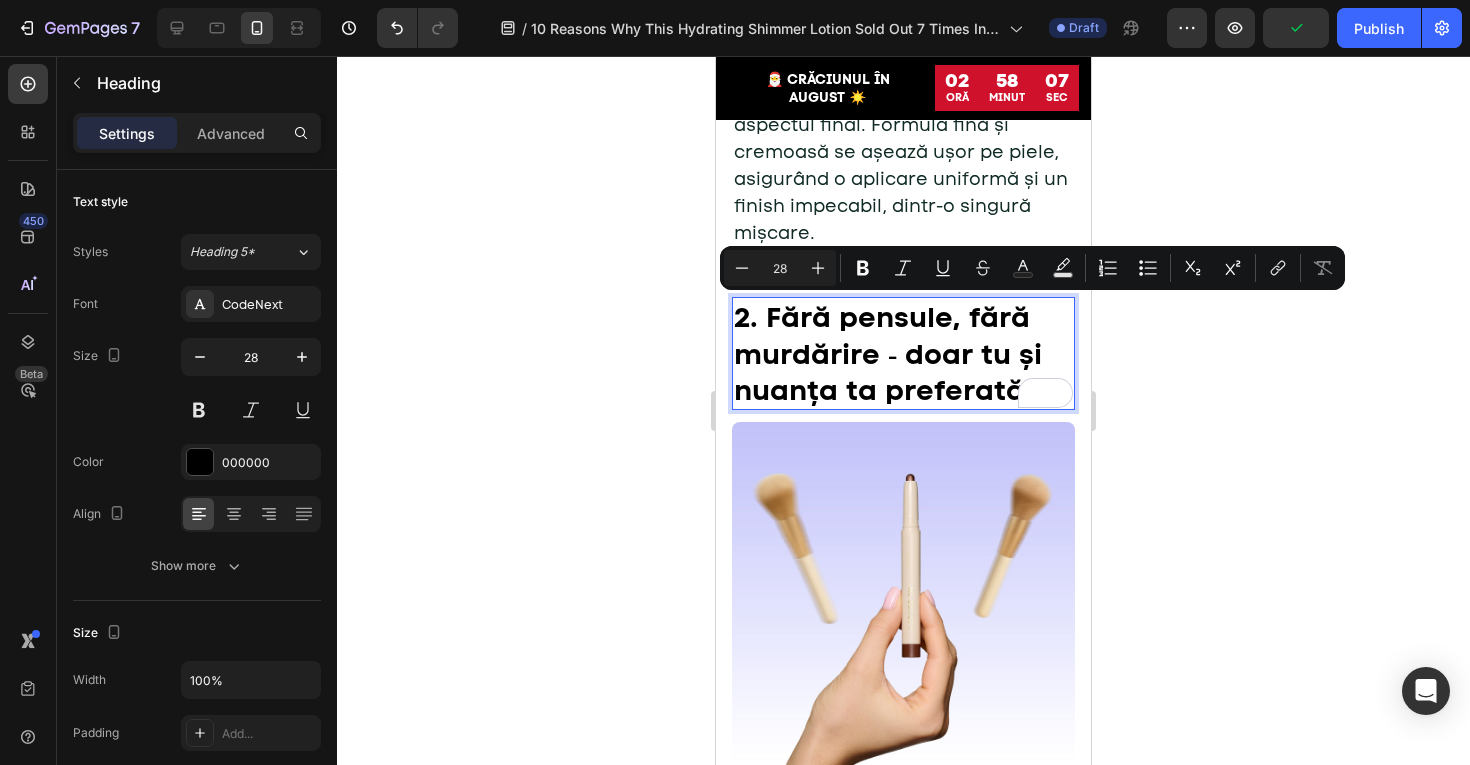 type on "11" 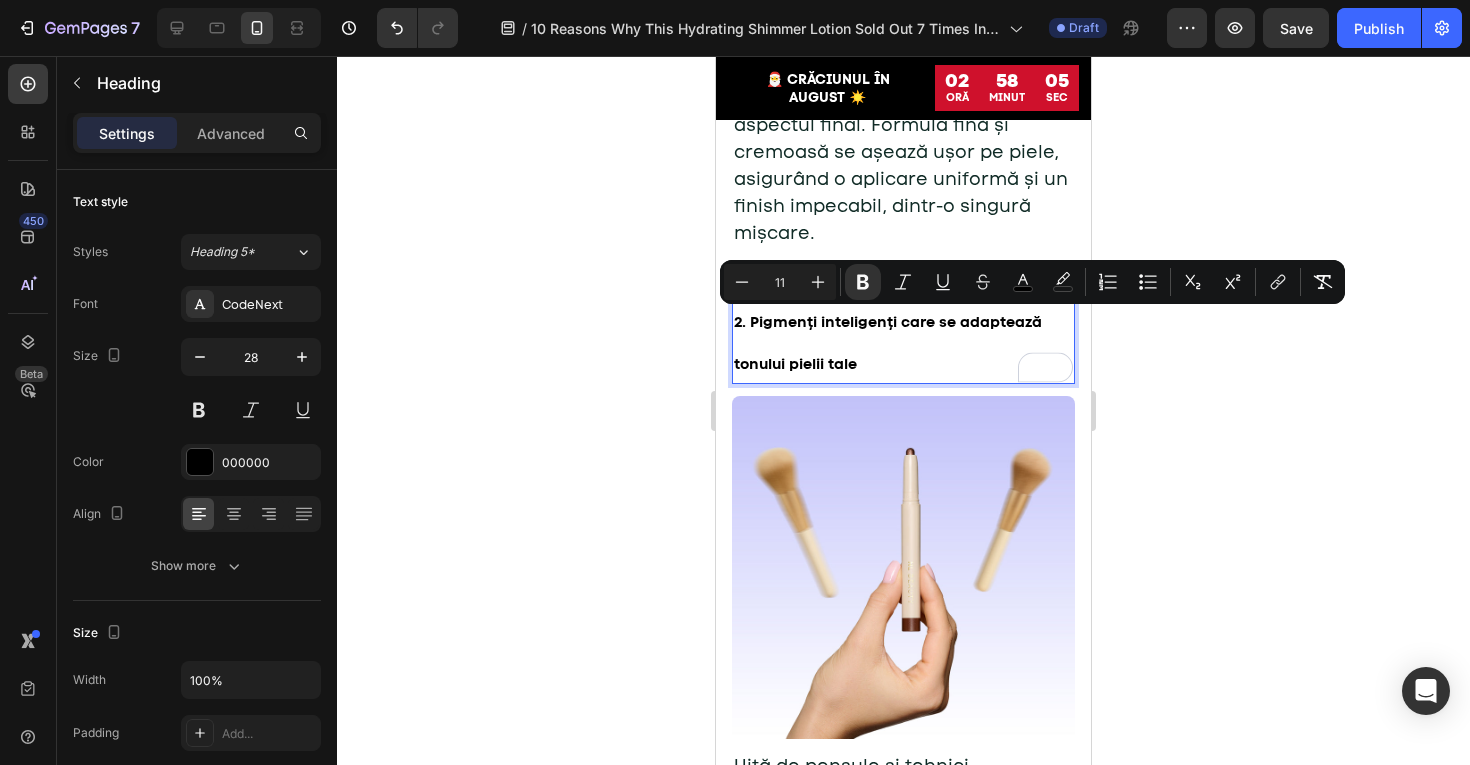 click on "11" at bounding box center [780, 282] 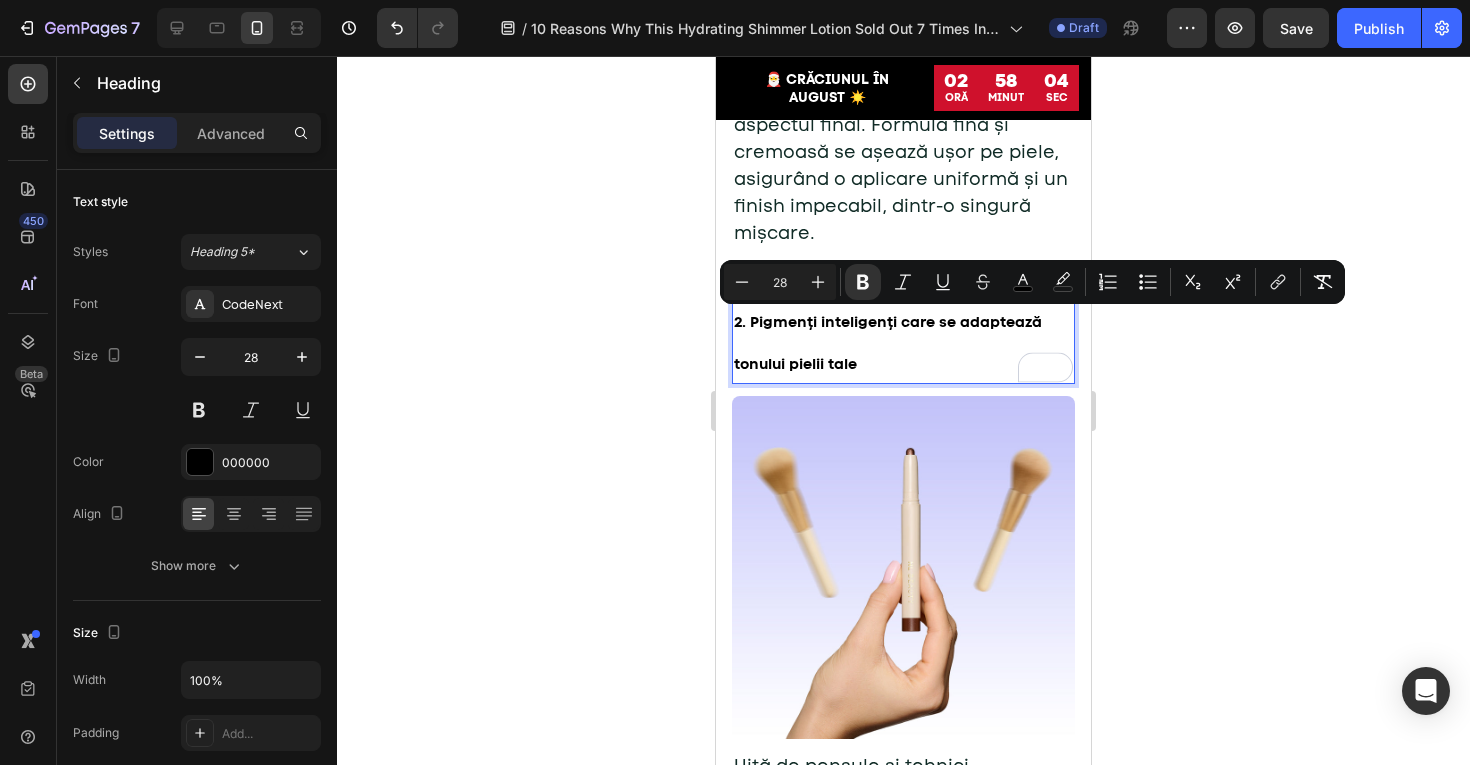 type on "28" 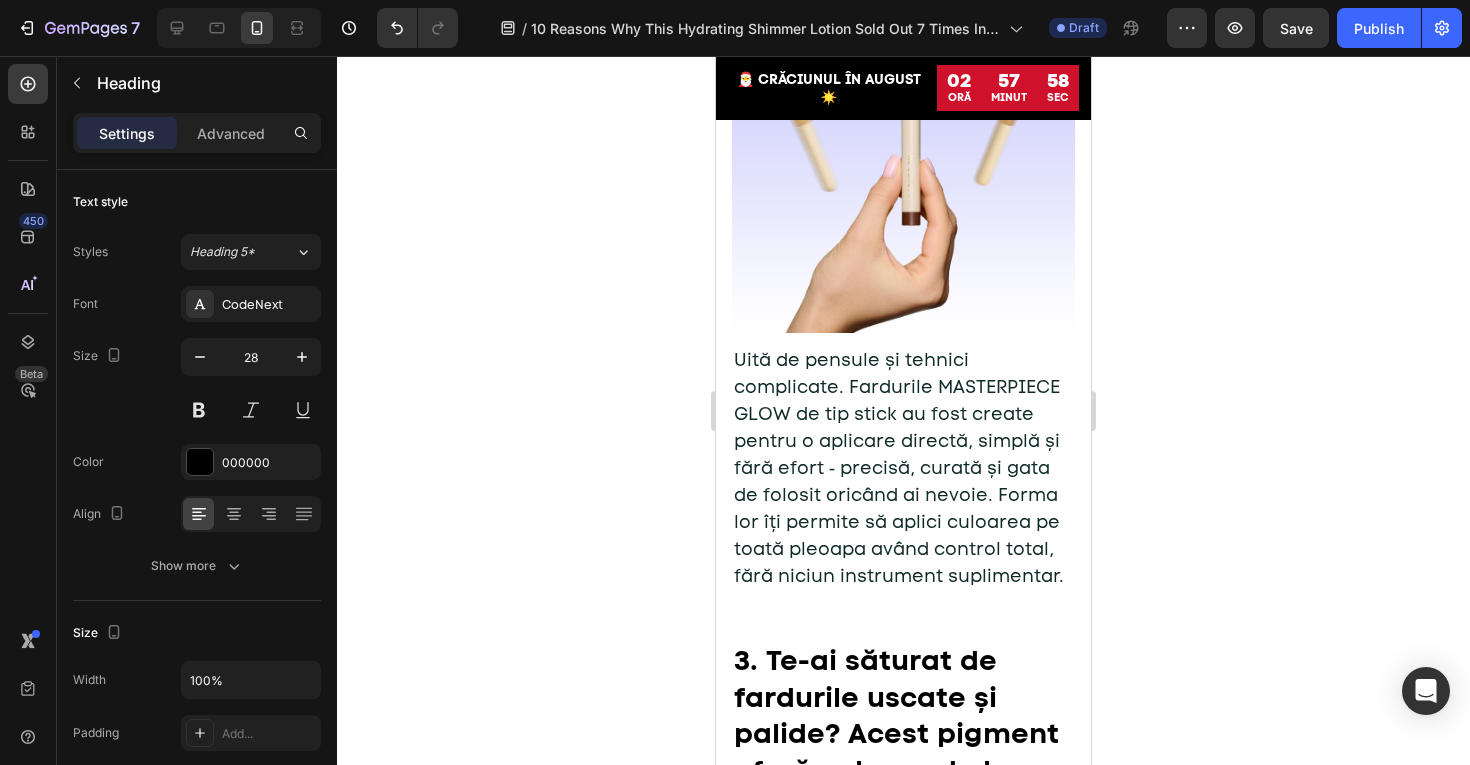 scroll, scrollTop: 1843, scrollLeft: 0, axis: vertical 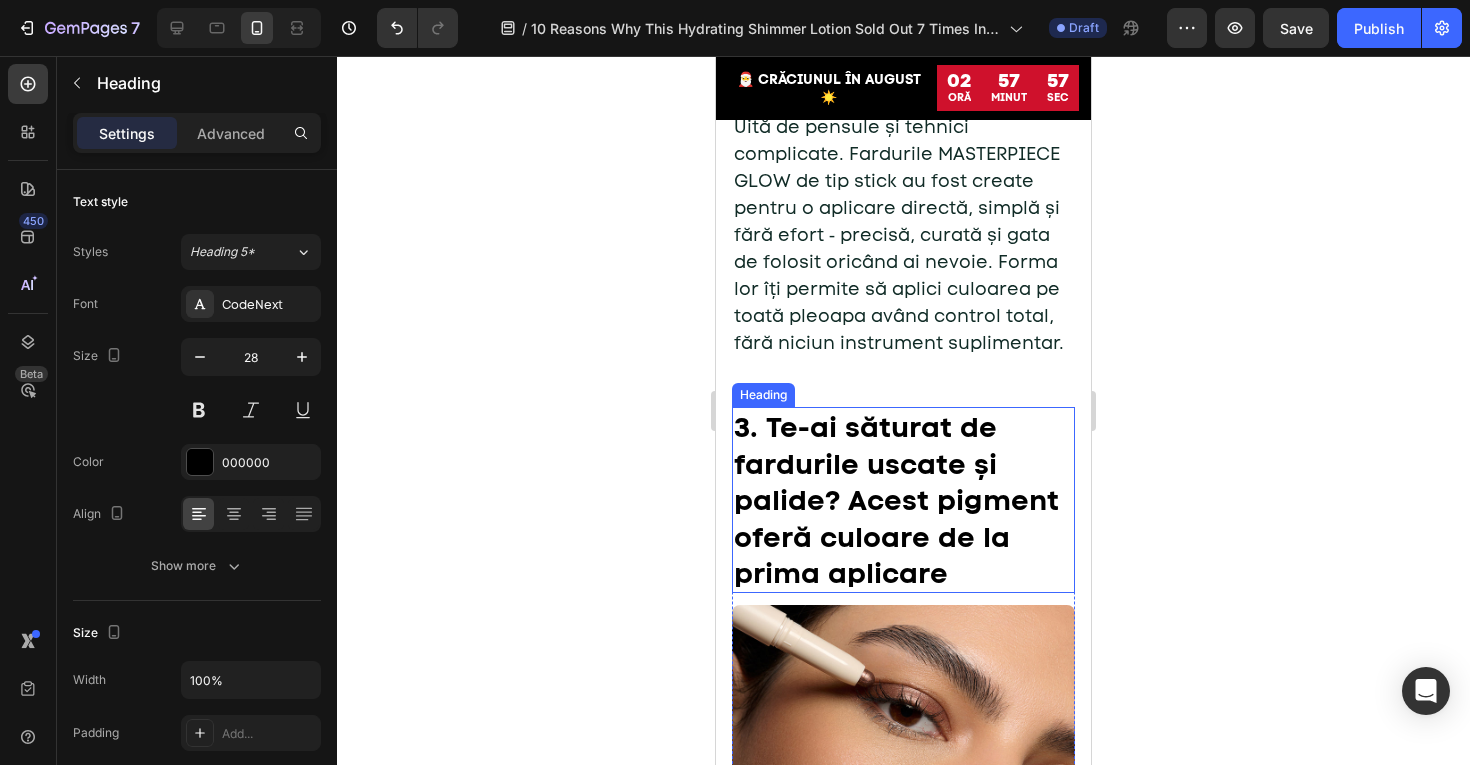 click on "3. Te-ai săturat de fardurile uscate și palide? Acest pigment oferă culoare de la prima aplicare" at bounding box center (903, 500) 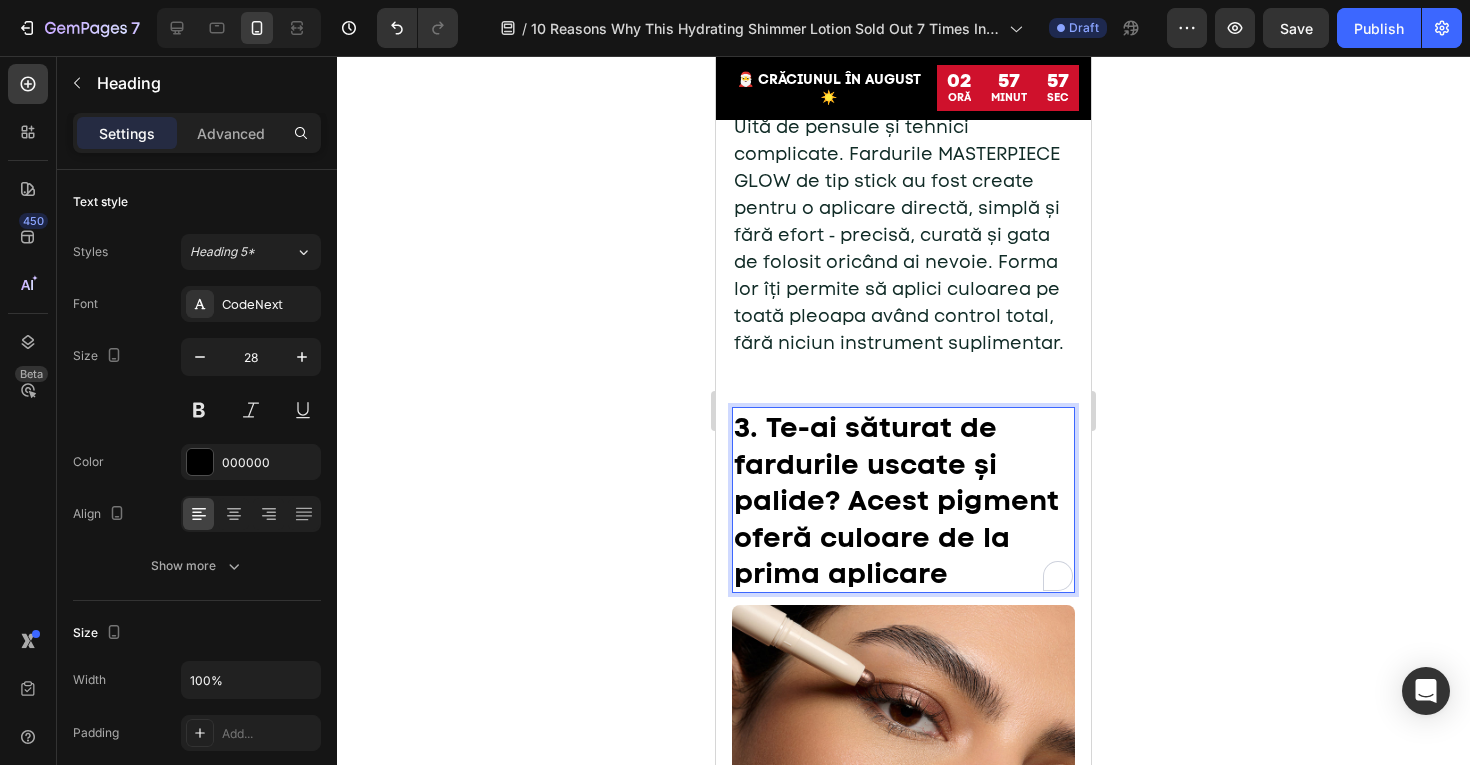 click on "3. Te-ai săturat de fardurile uscate și palide? Acest pigment oferă culoare de la prima aplicare" at bounding box center (903, 500) 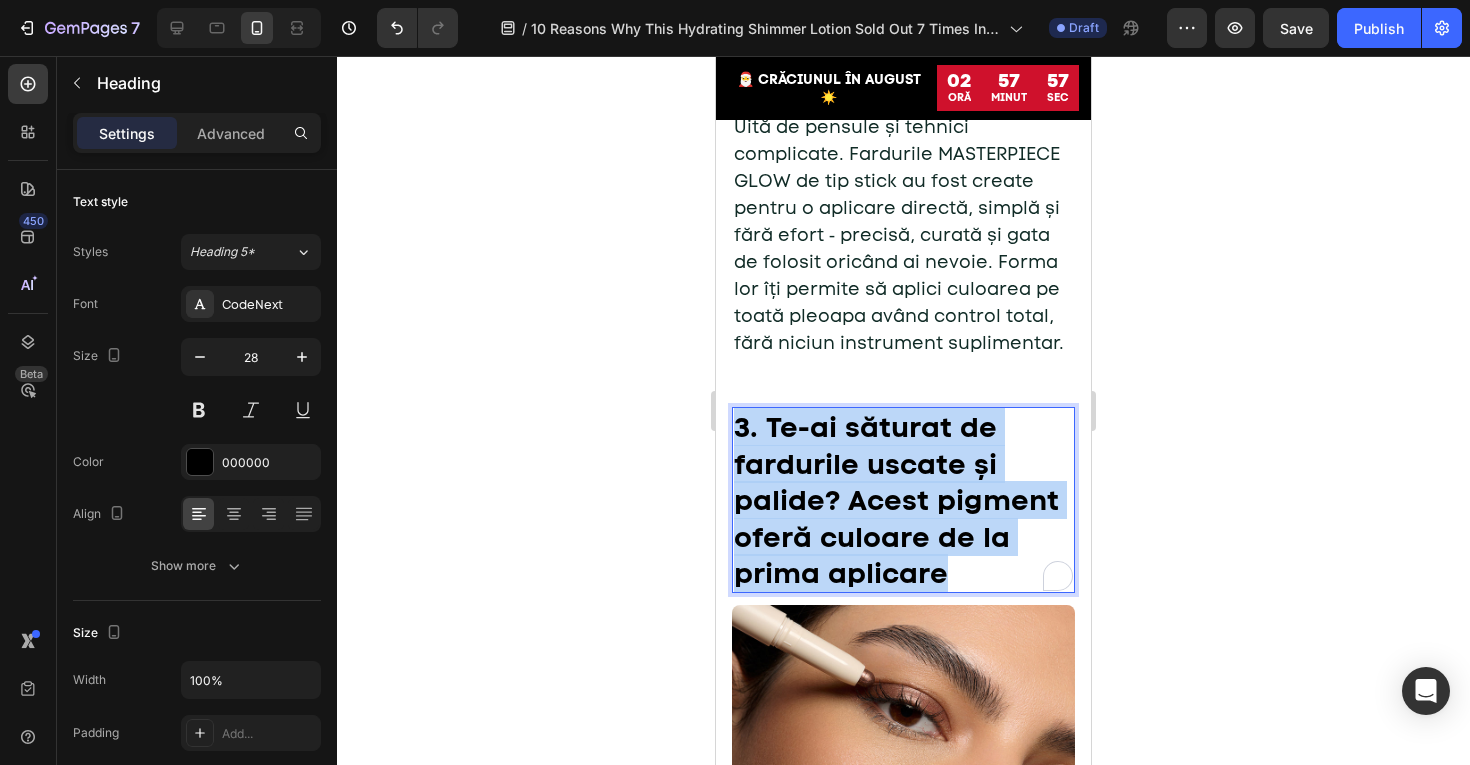 click on "3. Te-ai săturat de fardurile uscate și palide? Acest pigment oferă culoare de la prima aplicare" at bounding box center [903, 500] 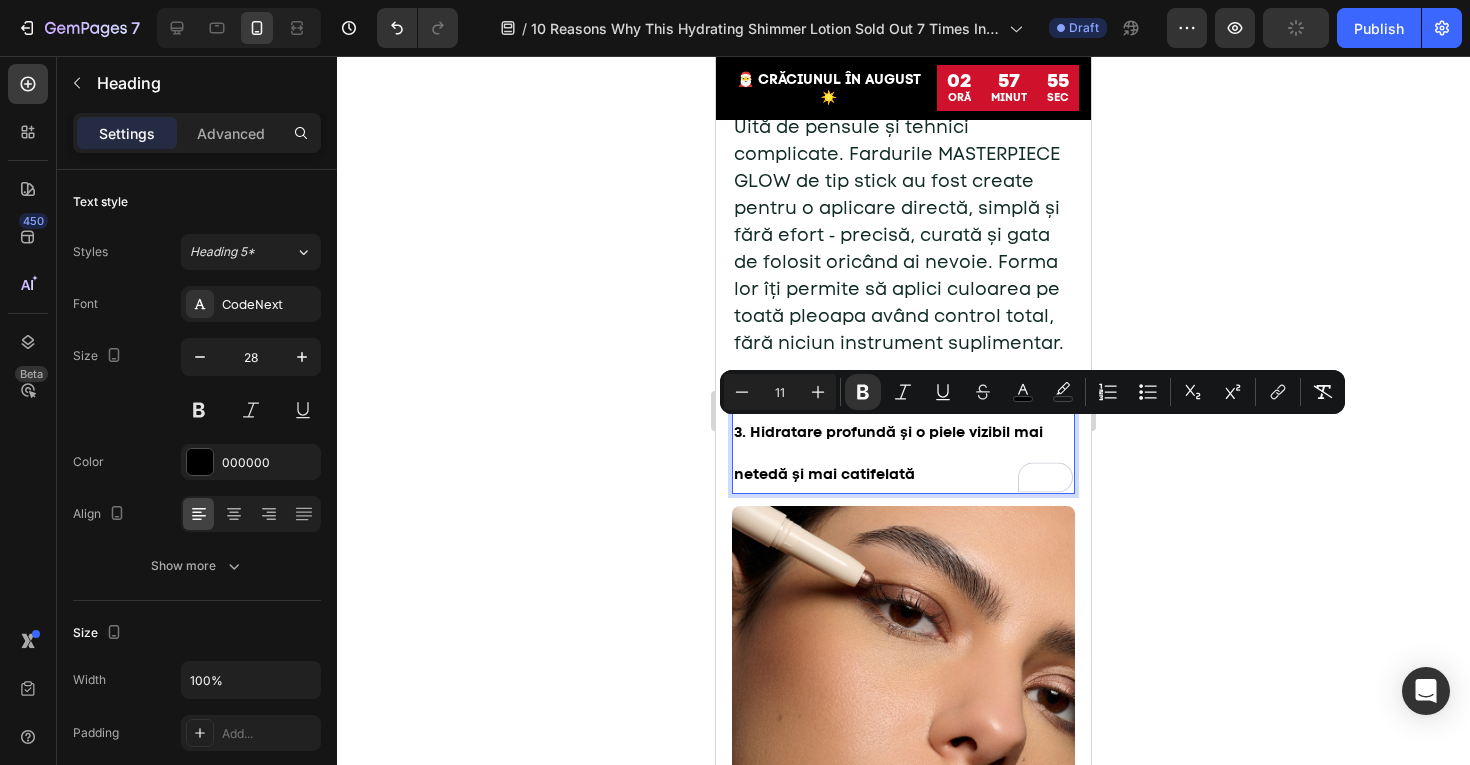 click on "11" at bounding box center [780, 392] 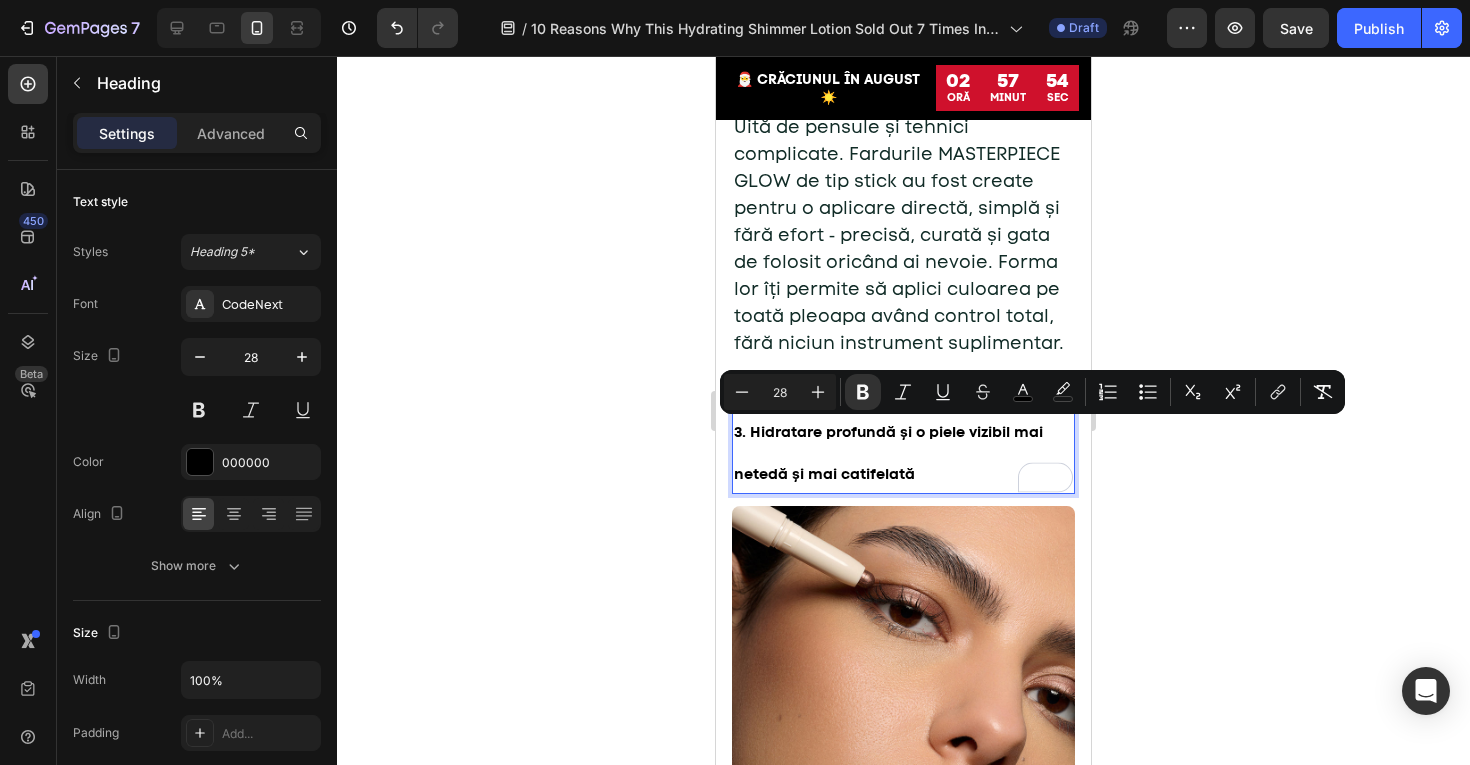 type on "28" 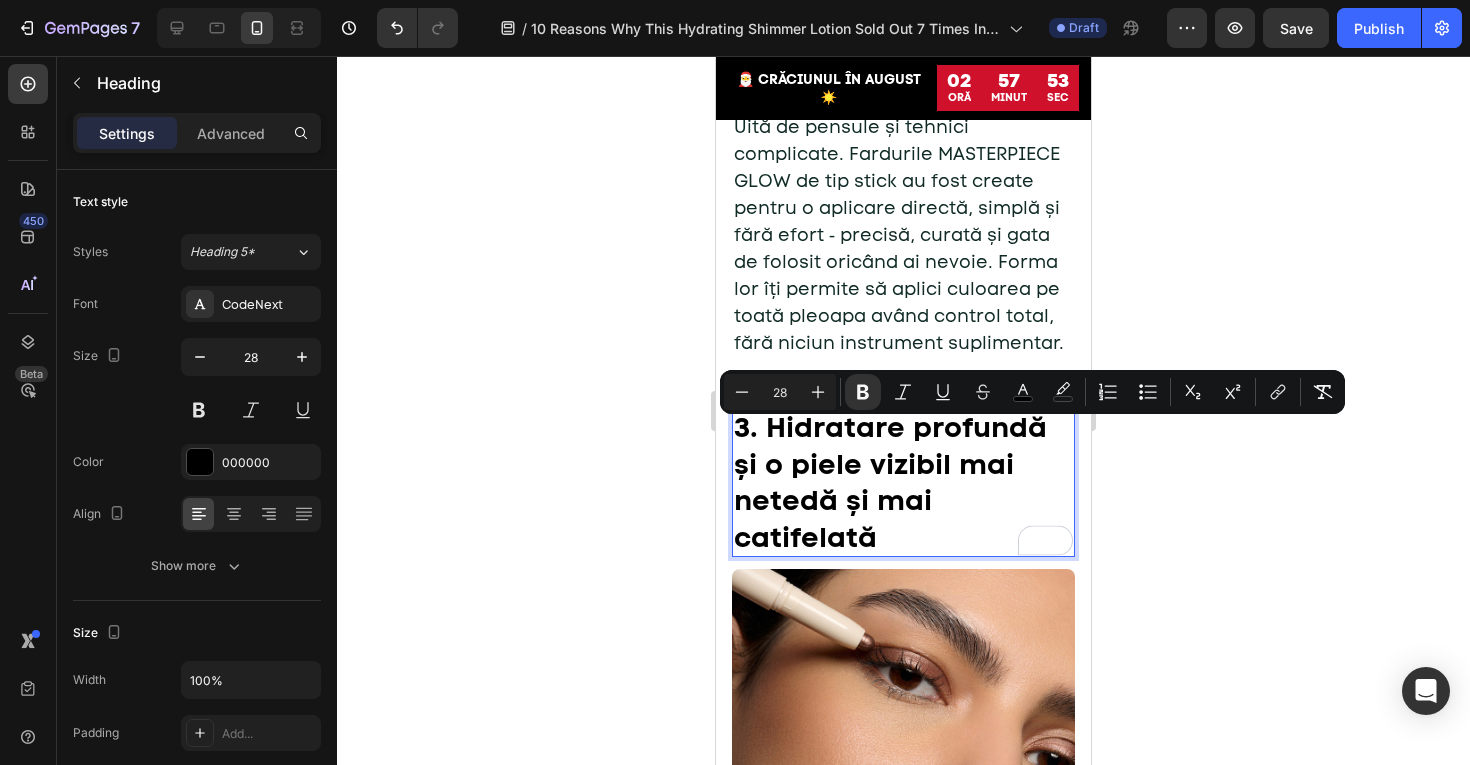click on "3. Hidratare profundă și o piele vizibil mai netedă și mai catifelată" at bounding box center [890, 481] 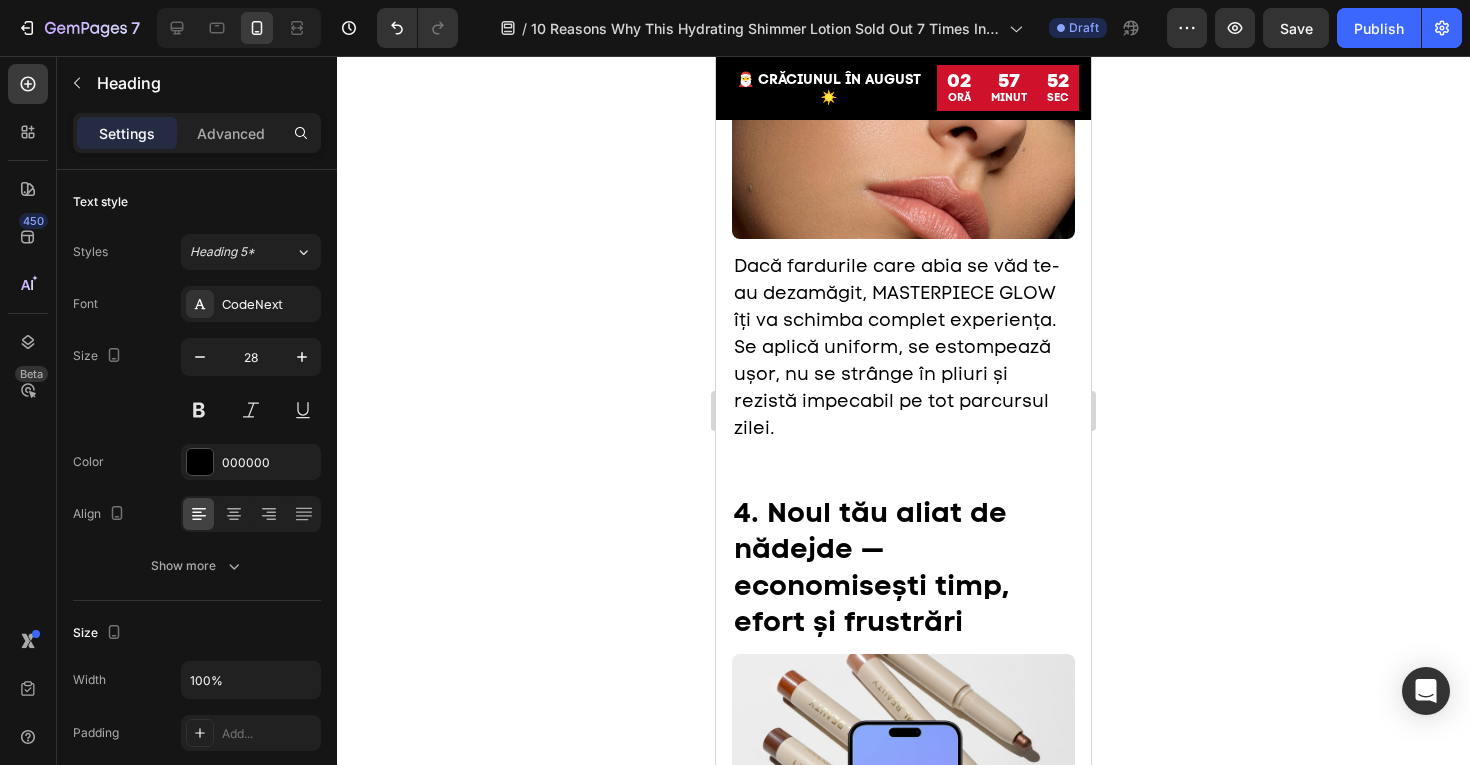 scroll, scrollTop: 2694, scrollLeft: 0, axis: vertical 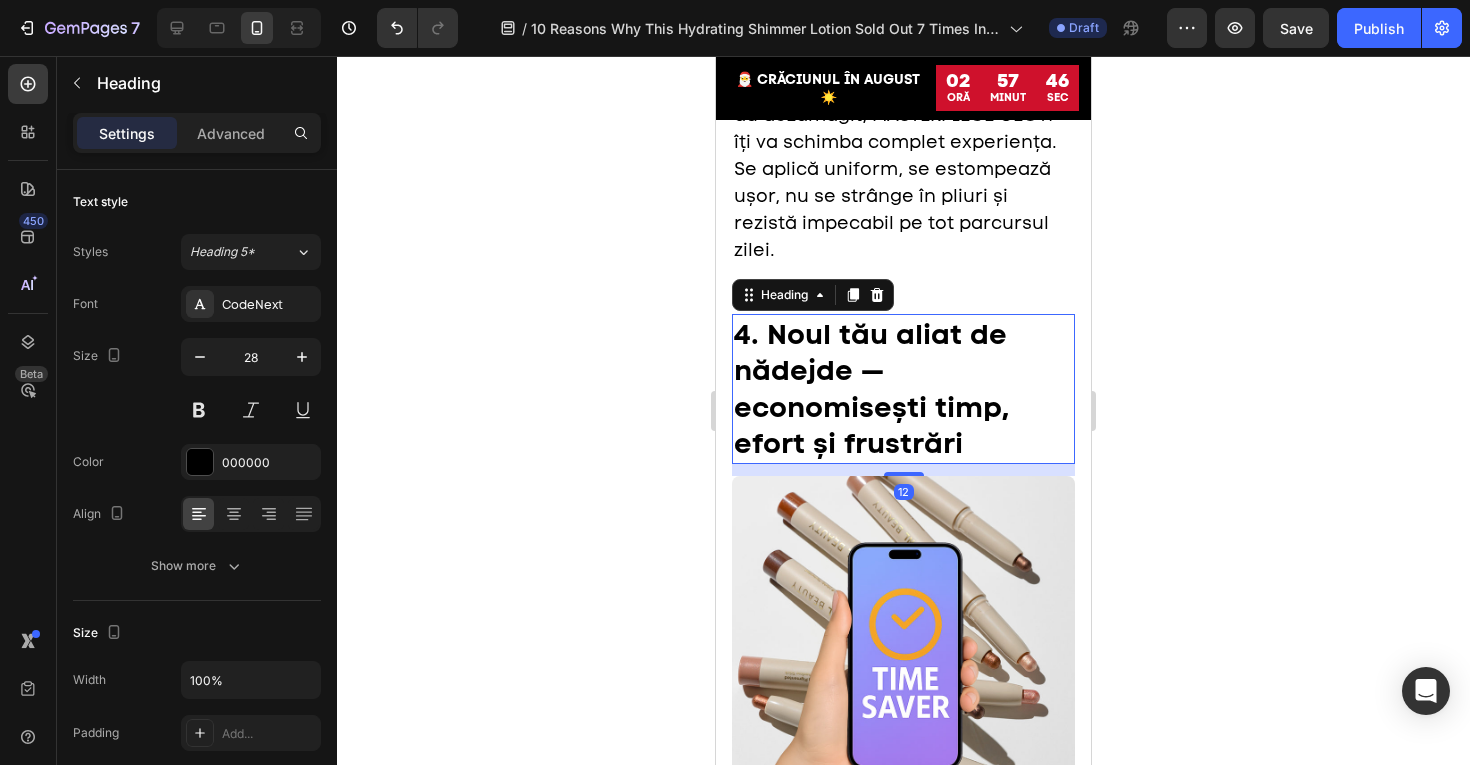 click on "4. Noul tău aliat de nădejde — economisești timp, efort și frustrări" at bounding box center [903, 389] 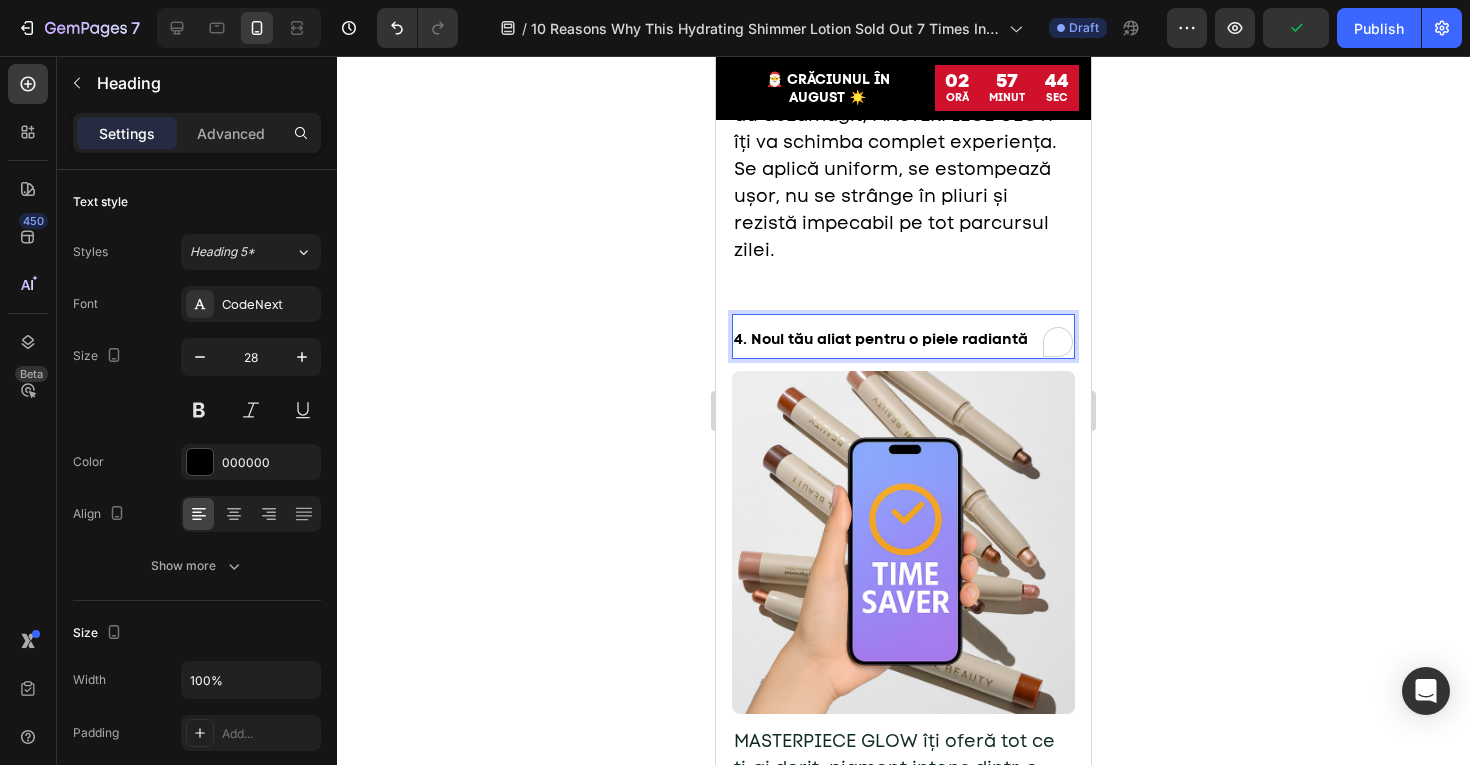 click on "4. Noul tău aliat pentru o piele radiantă" at bounding box center (881, 339) 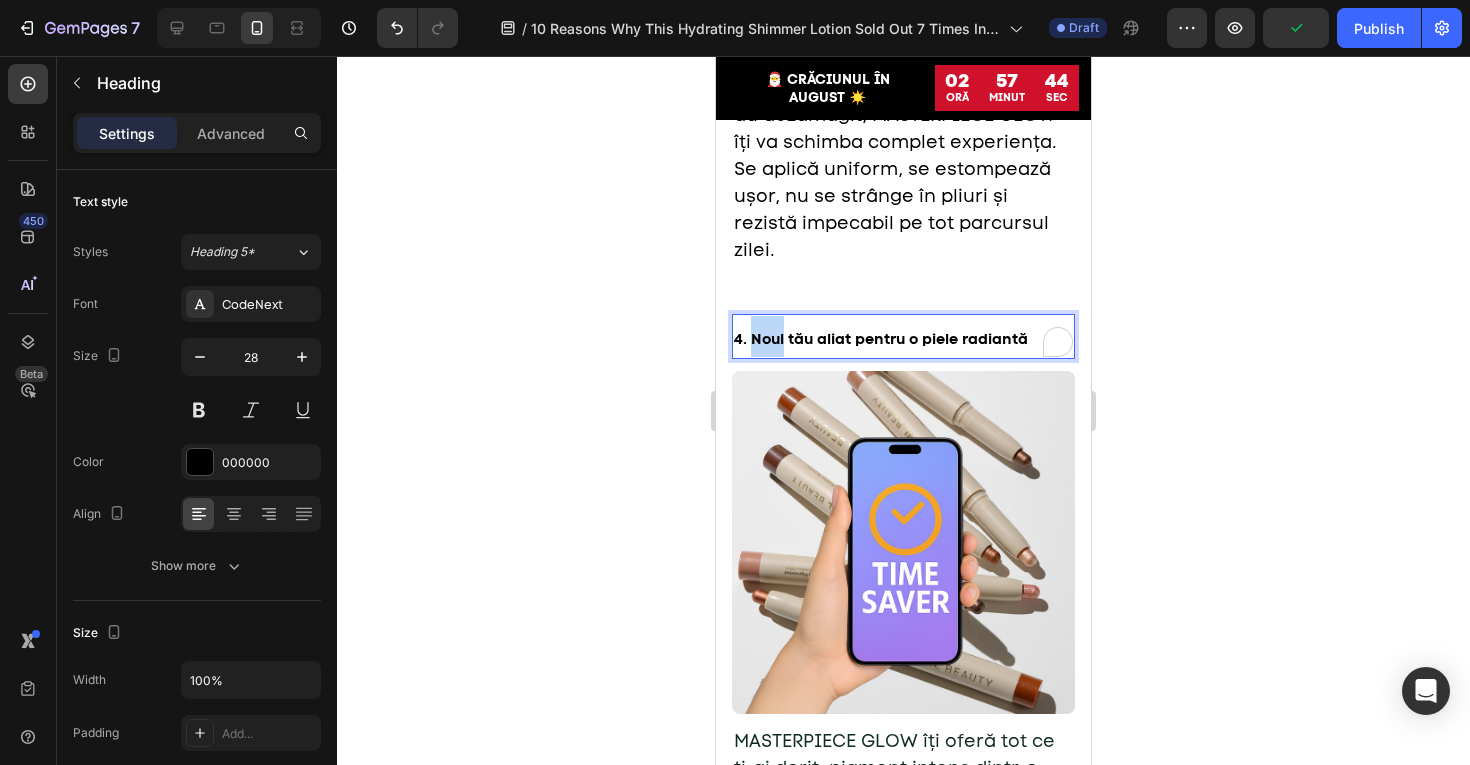 click on "4. Noul tău aliat pentru o piele radiantă" at bounding box center (881, 339) 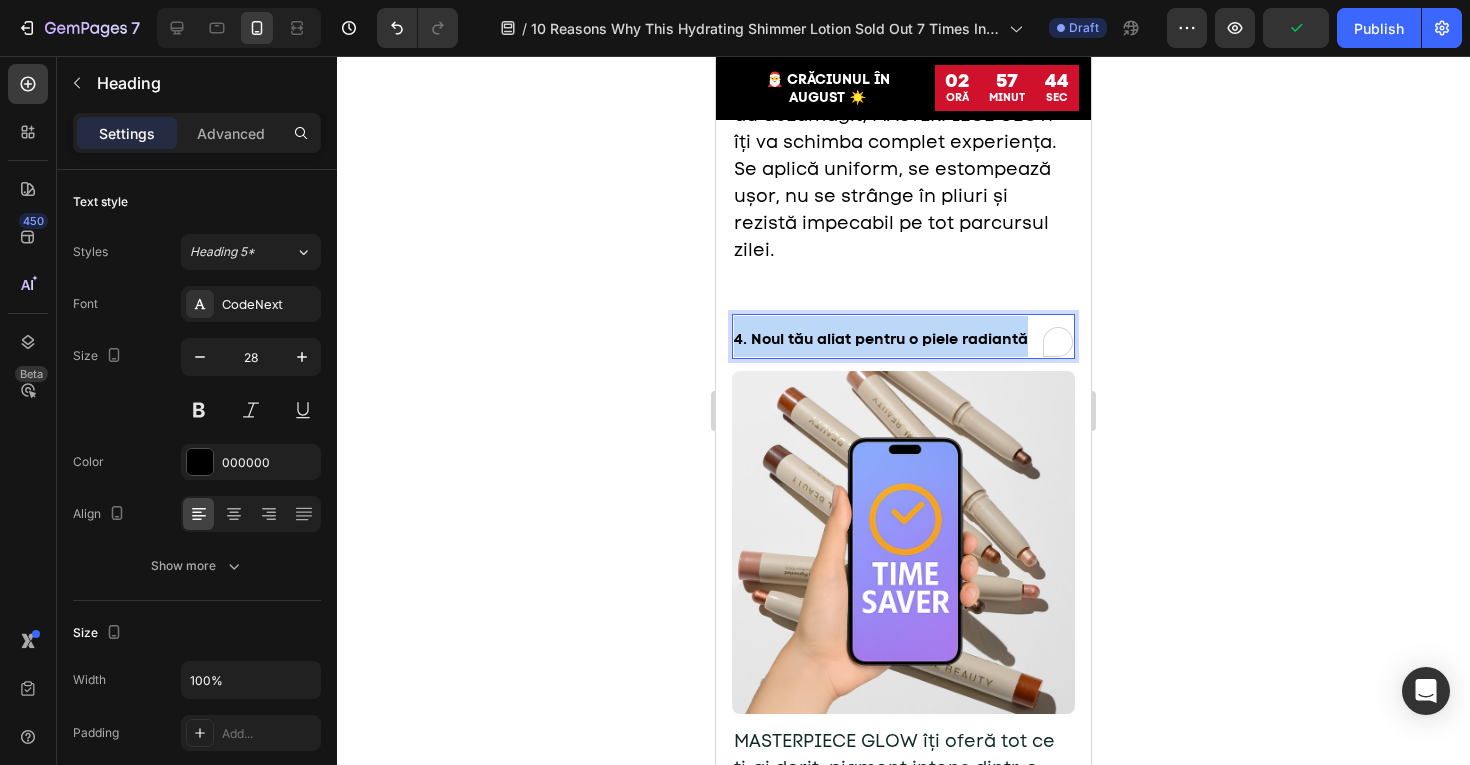 click on "4. Noul tău aliat pentru o piele radiantă" at bounding box center [881, 339] 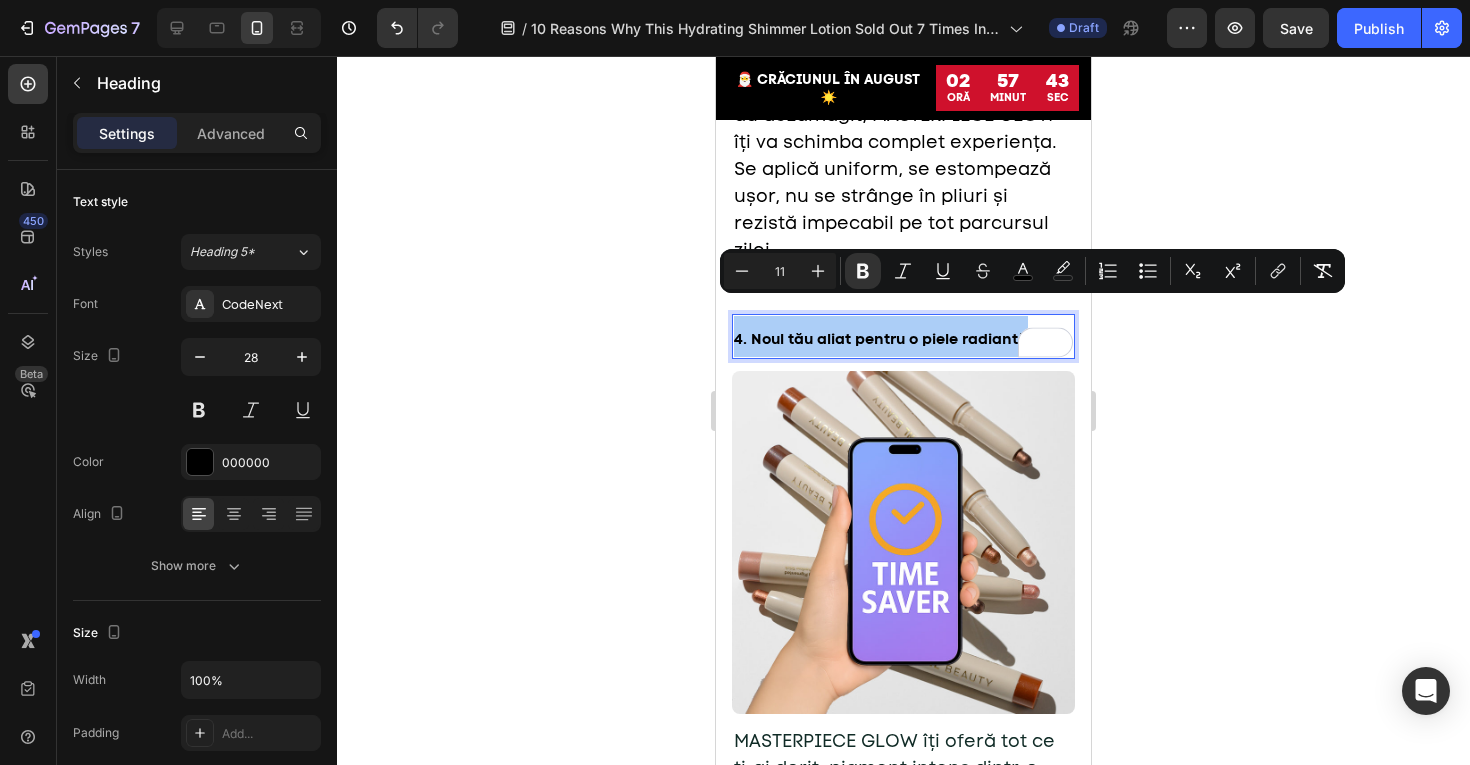 click on "11" at bounding box center [780, 271] 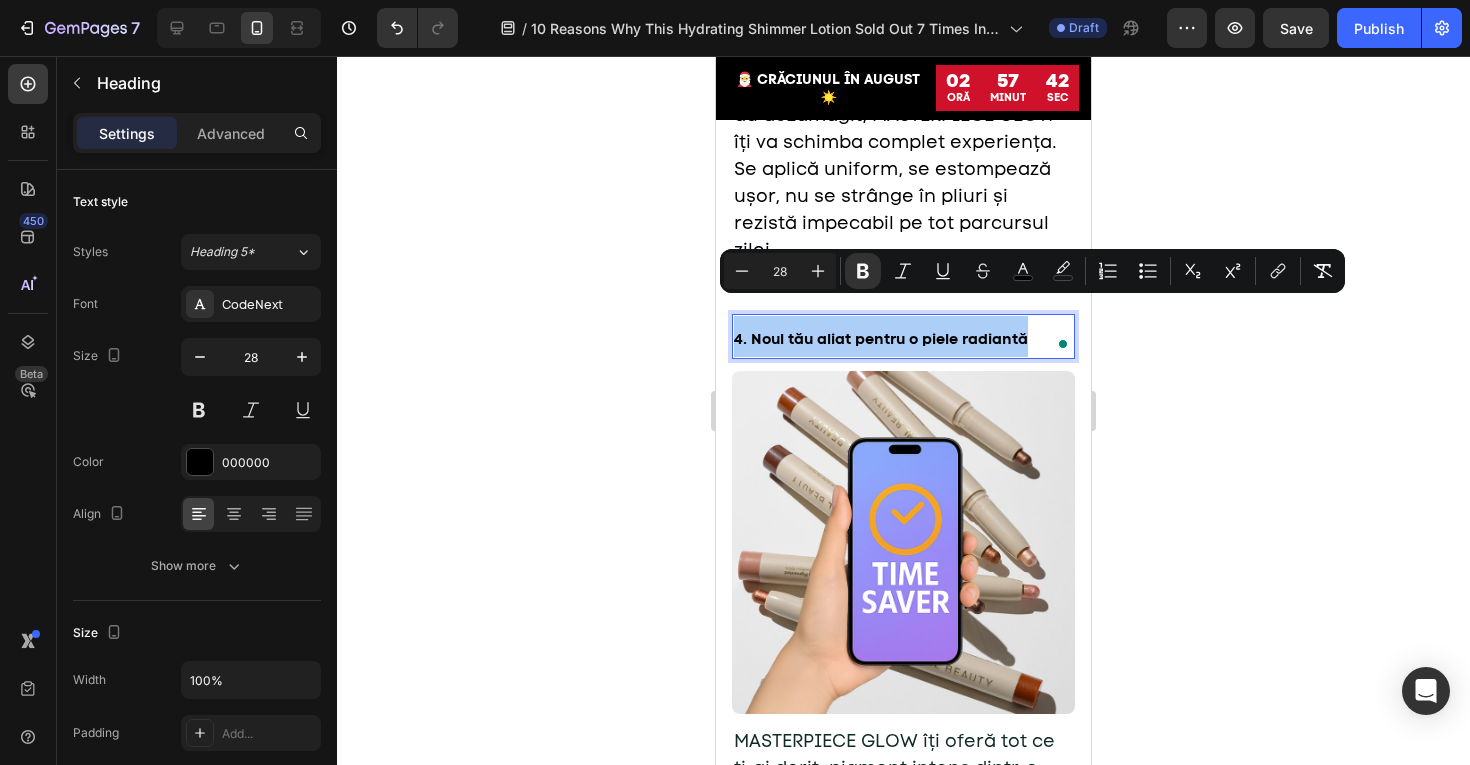 type on "28" 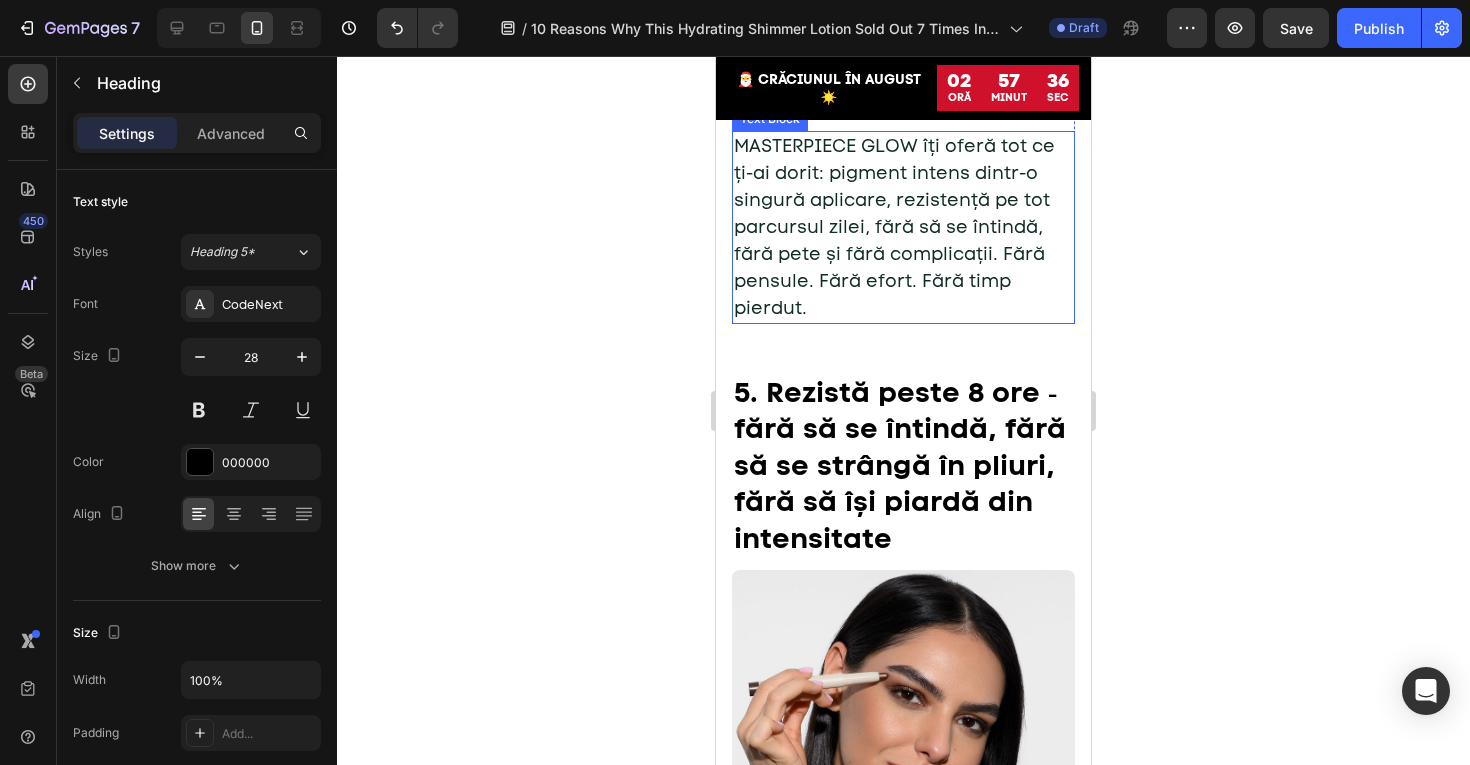 scroll, scrollTop: 3330, scrollLeft: 0, axis: vertical 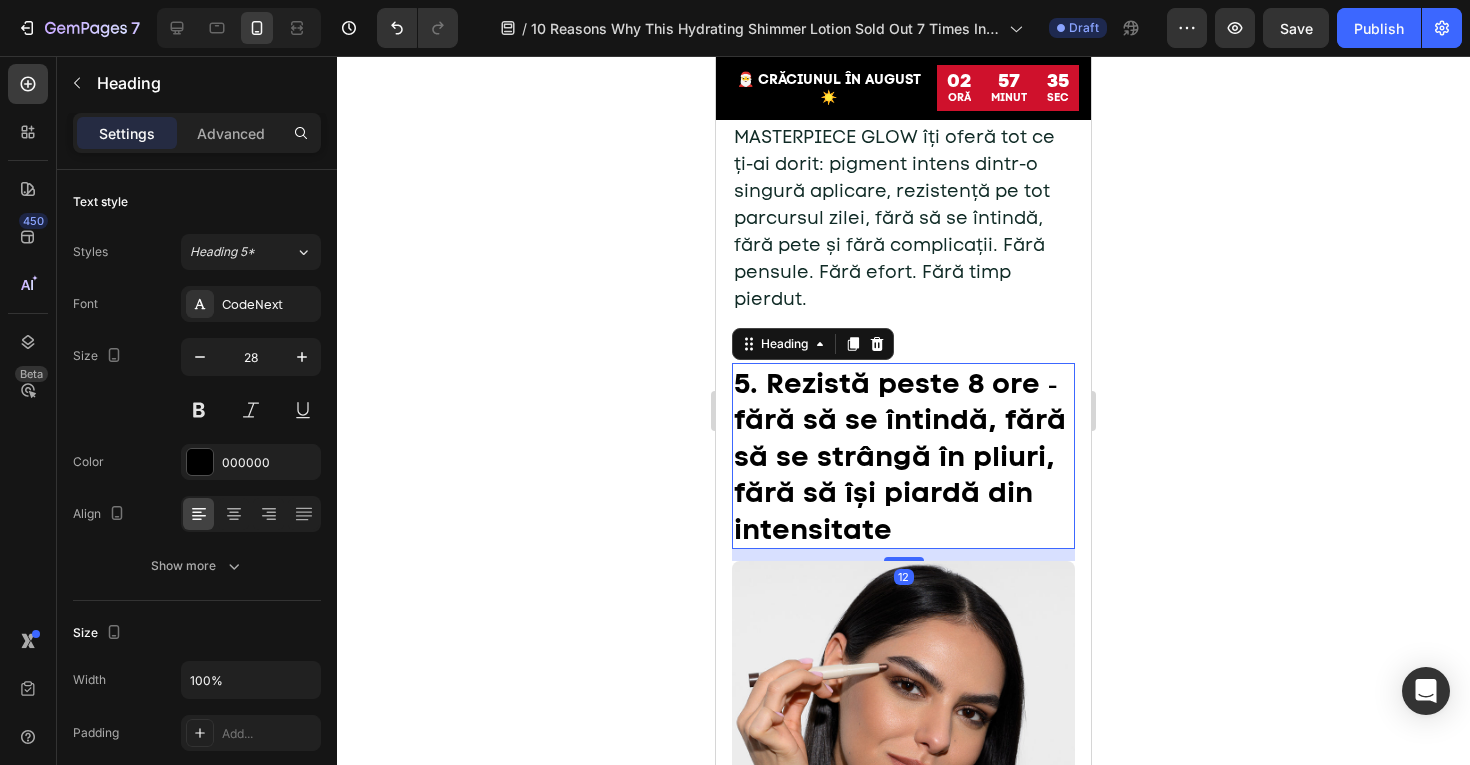 click on "5. Rezistă peste 8 ore ‑ fără să se întindă, fără să se strângă în pliuri, fără să își piardă din intensitate" at bounding box center [903, 456] 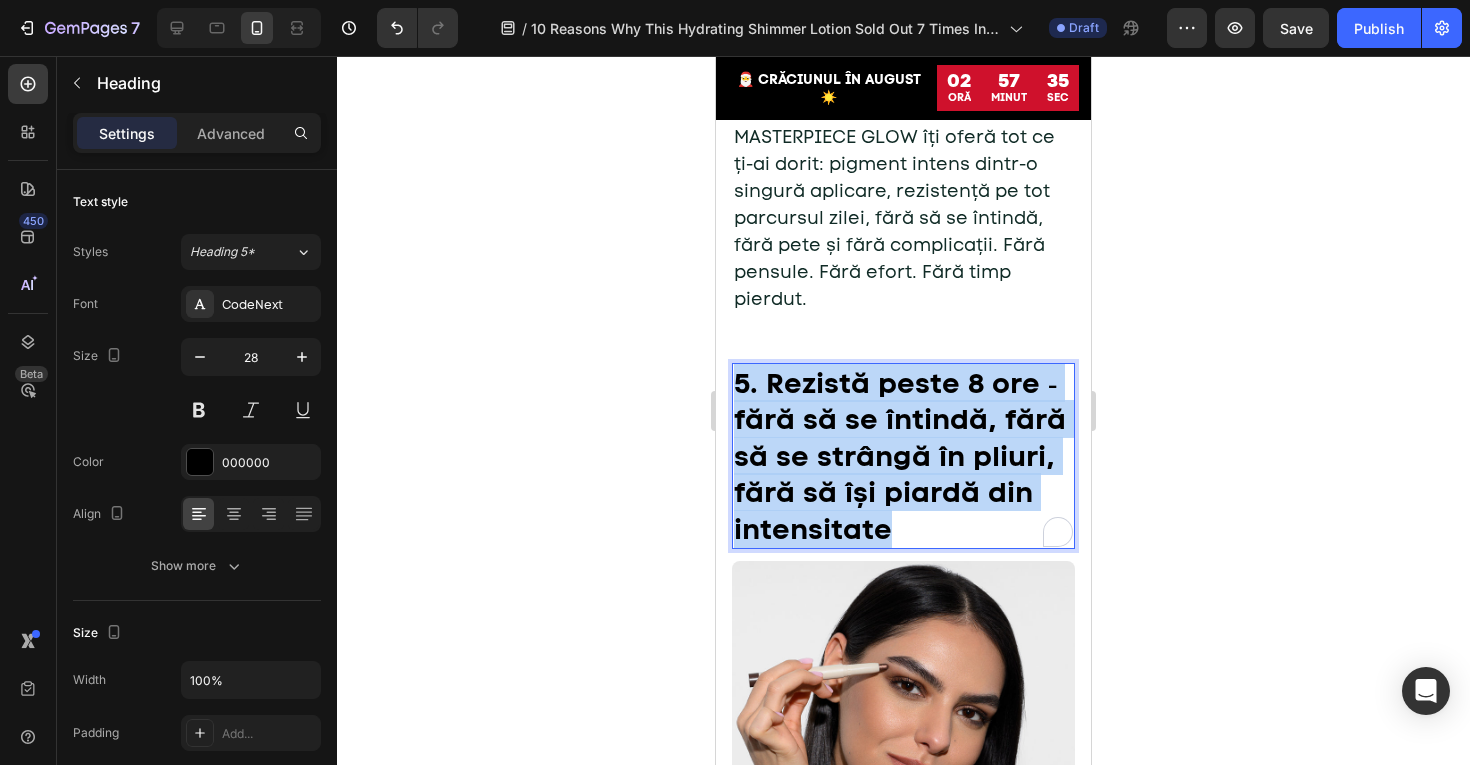 click on "5. Rezistă peste 8 ore ‑ fără să se întindă, fără să se strângă în pliuri, fără să își piardă din intensitate" at bounding box center (903, 456) 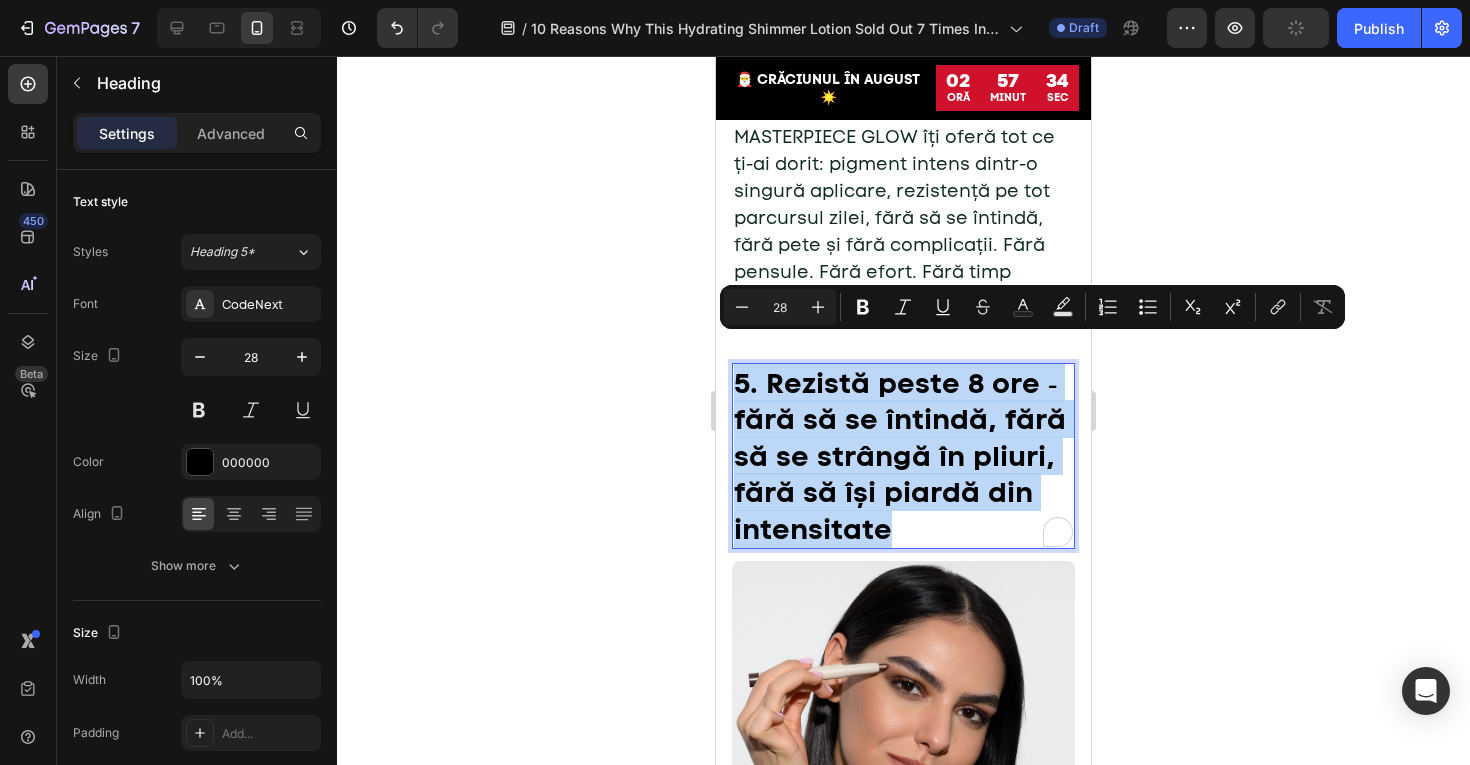 copy on "5. Rezistă peste 8 ore ‑ fără să se întindă, fără să se strângă în pliuri, fără să își piardă din intensitate" 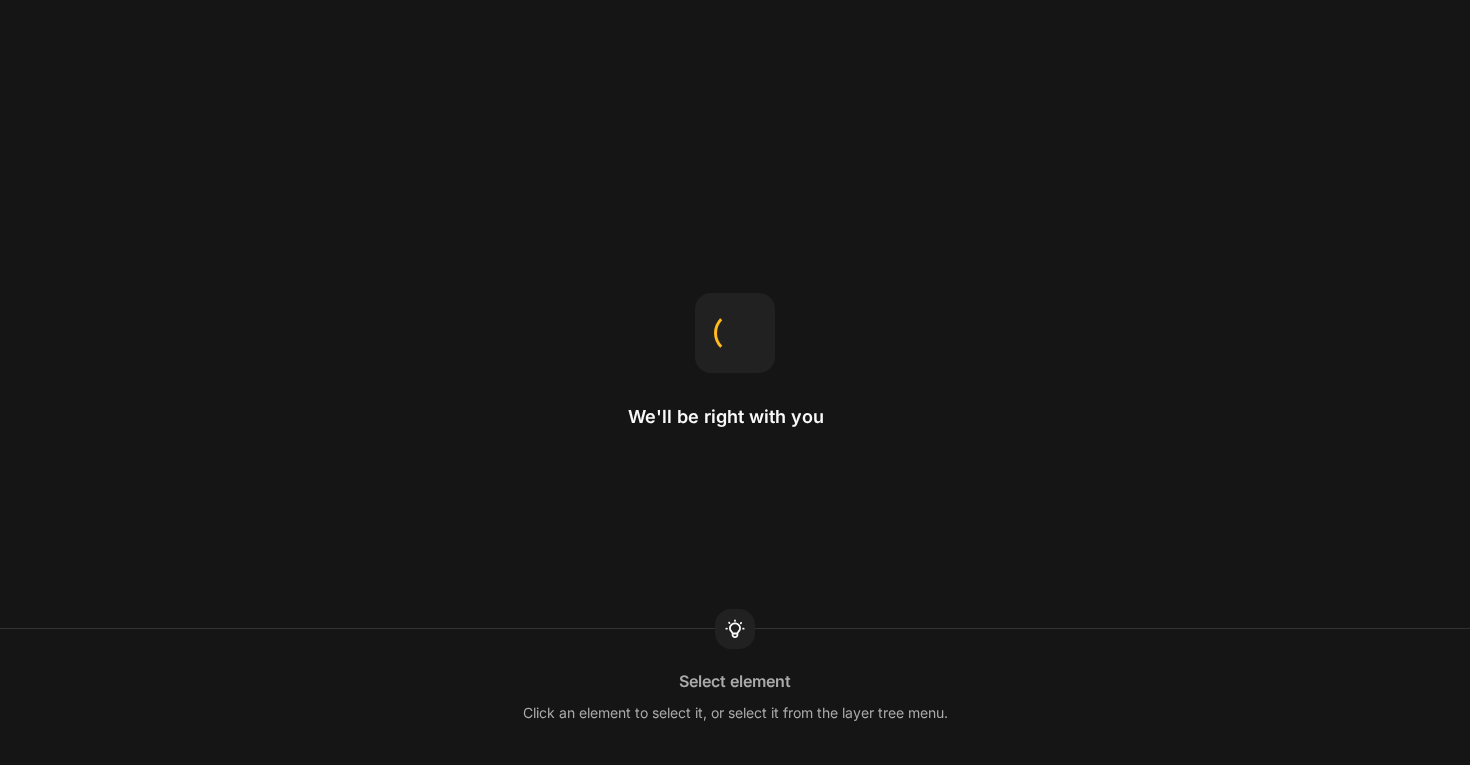 scroll, scrollTop: 0, scrollLeft: 0, axis: both 